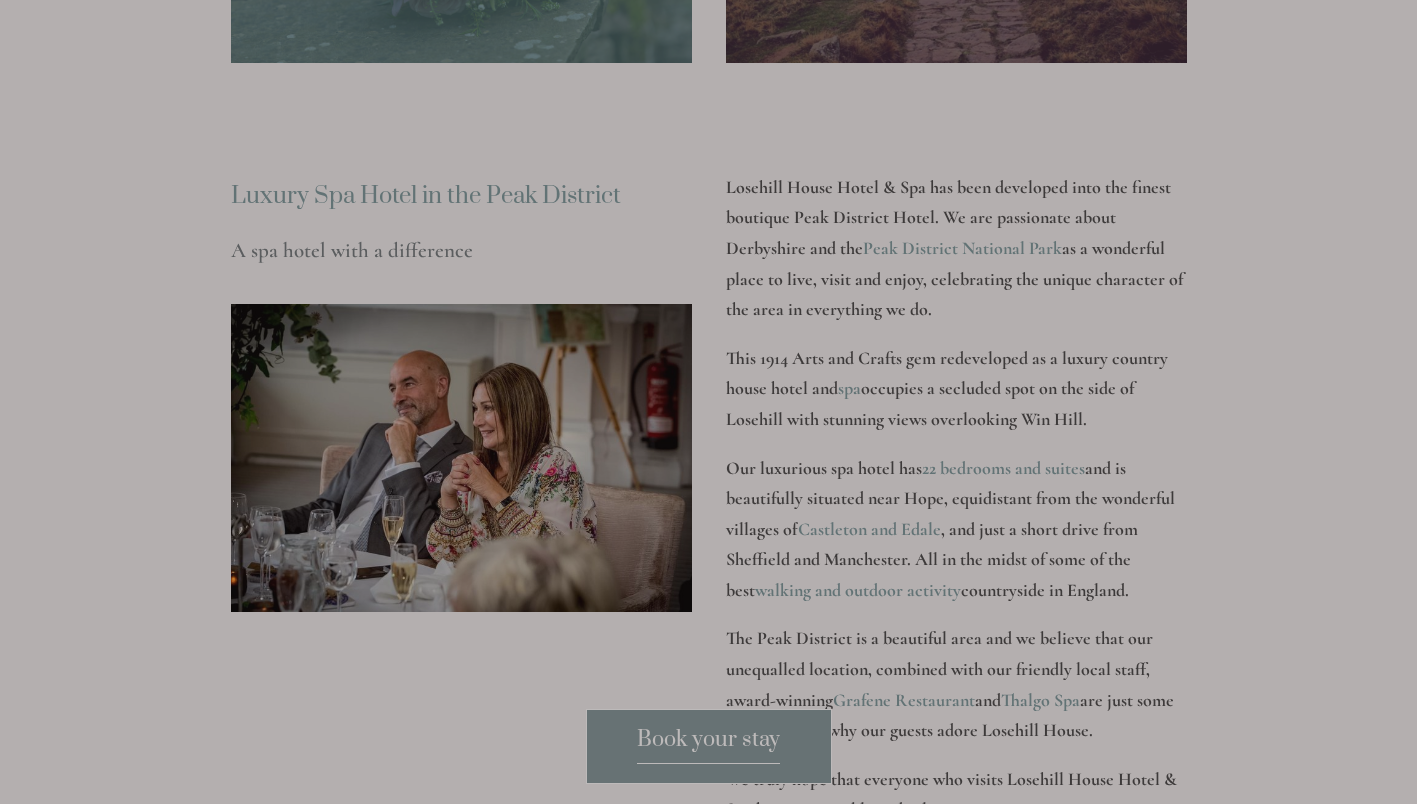 scroll, scrollTop: 2498, scrollLeft: 0, axis: vertical 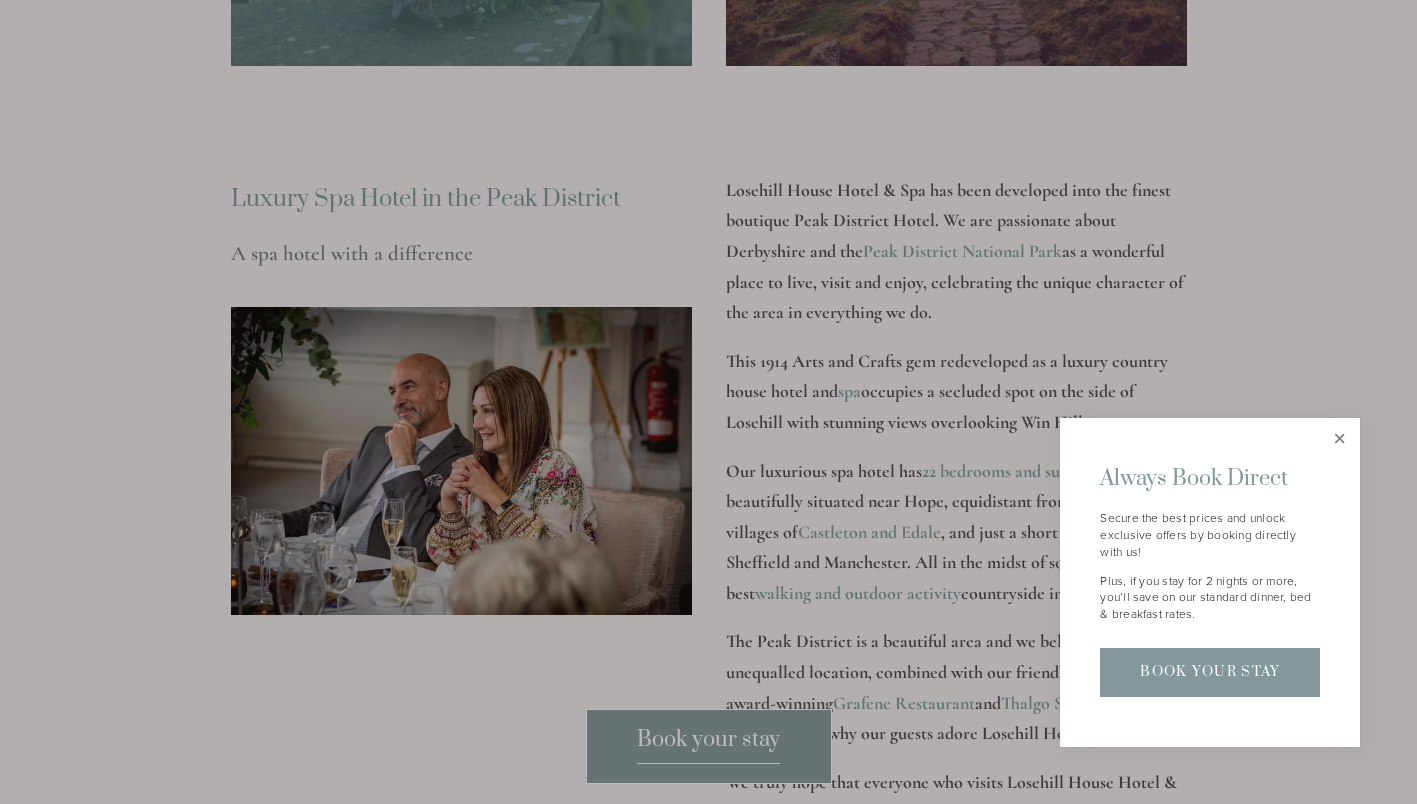 click at bounding box center [1339, 438] 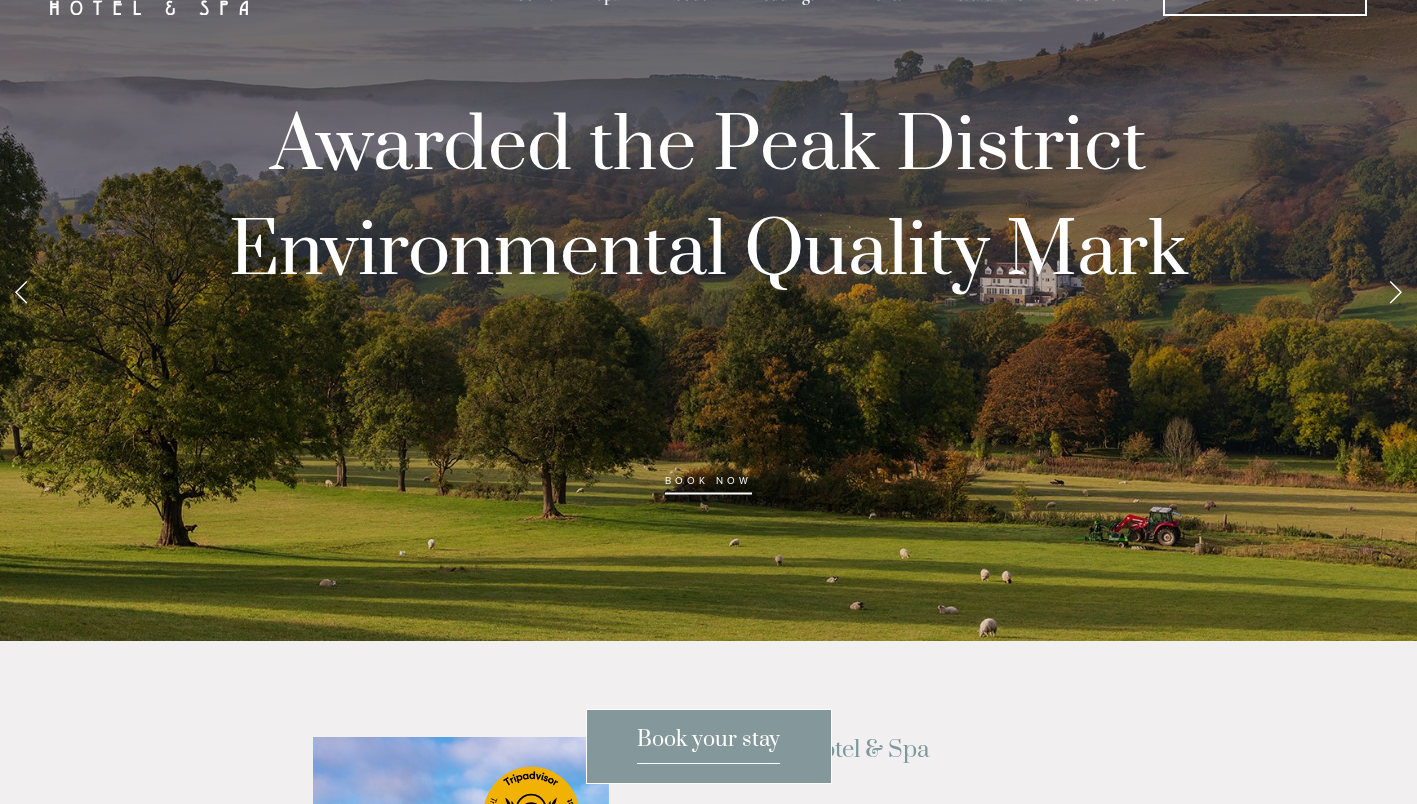 scroll, scrollTop: 0, scrollLeft: 0, axis: both 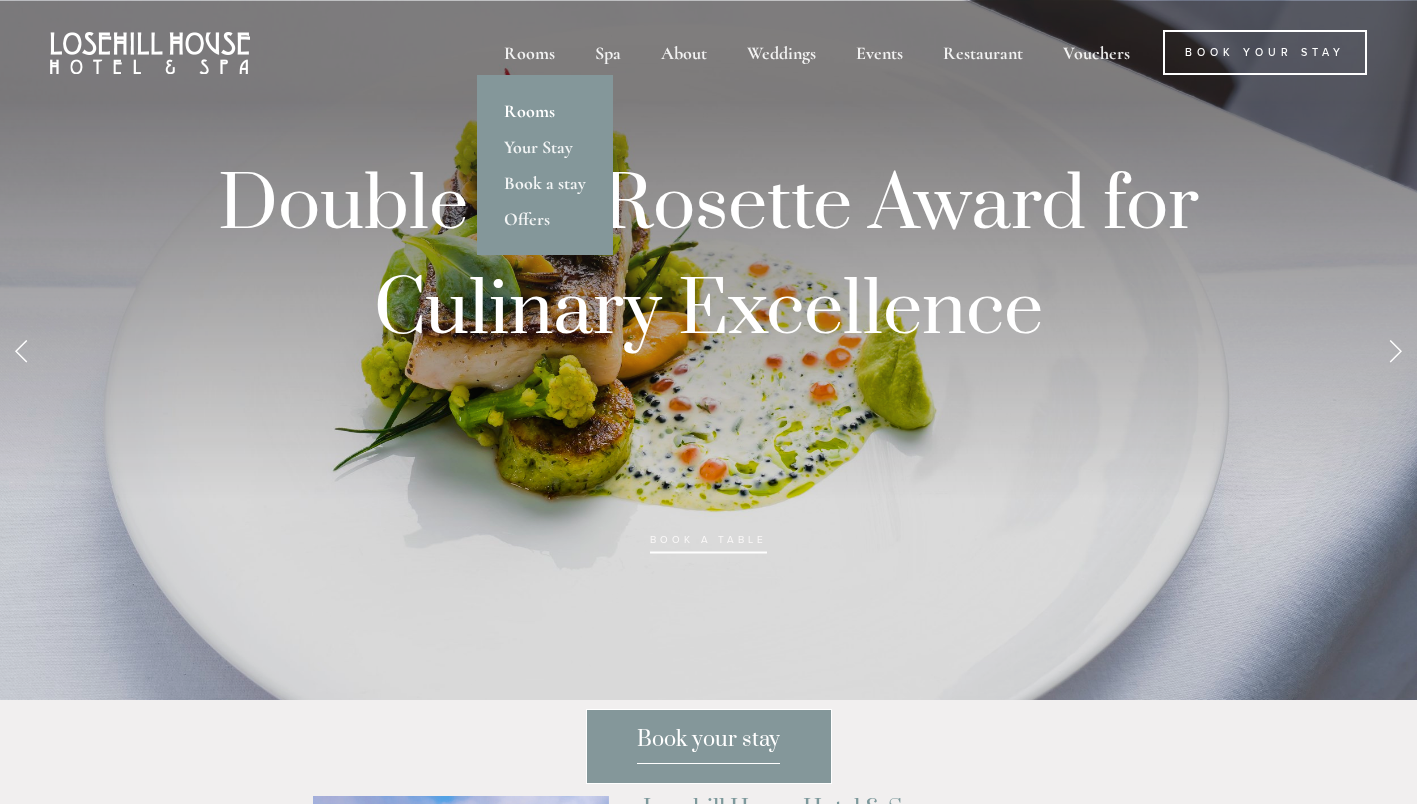 click on "Rooms" at bounding box center (545, 111) 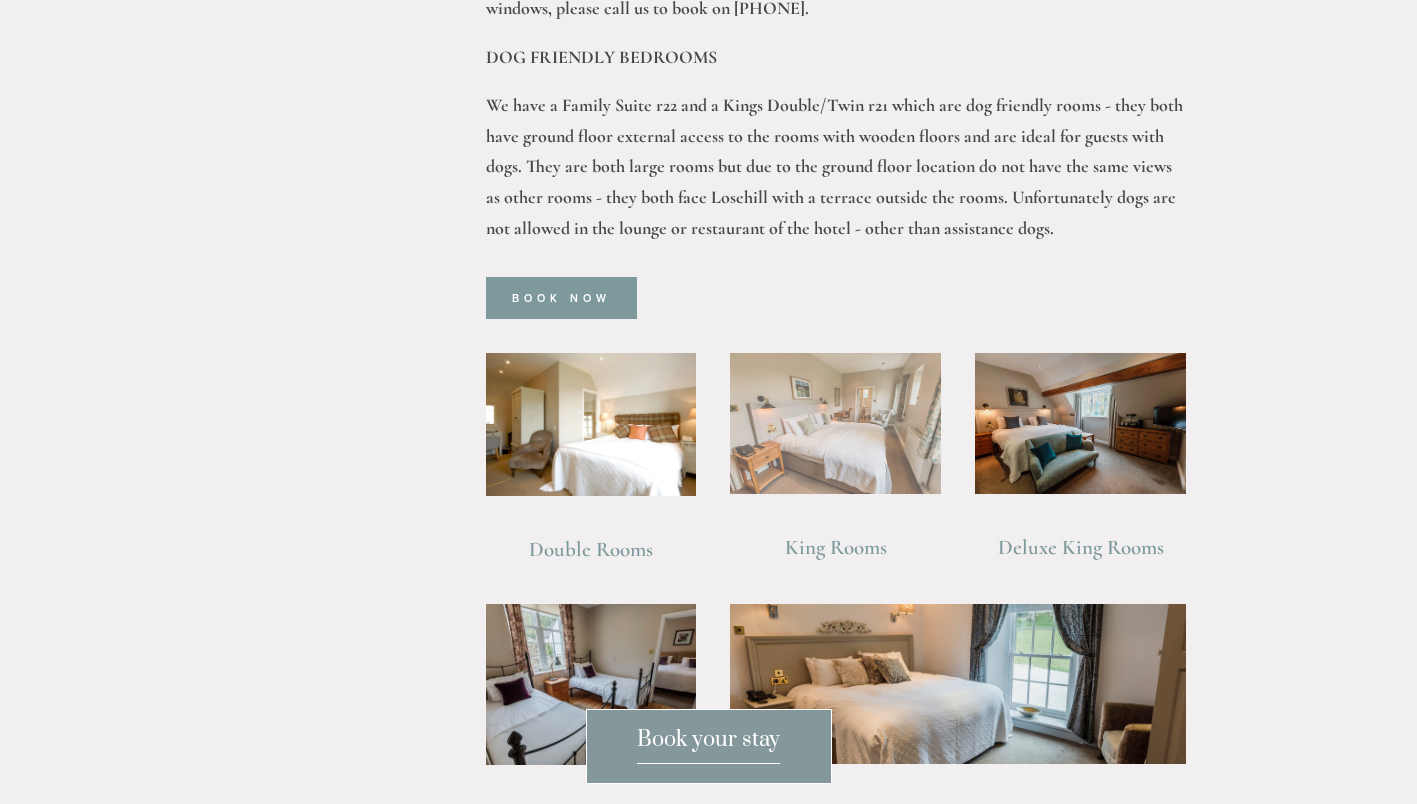 scroll, scrollTop: 1198, scrollLeft: 0, axis: vertical 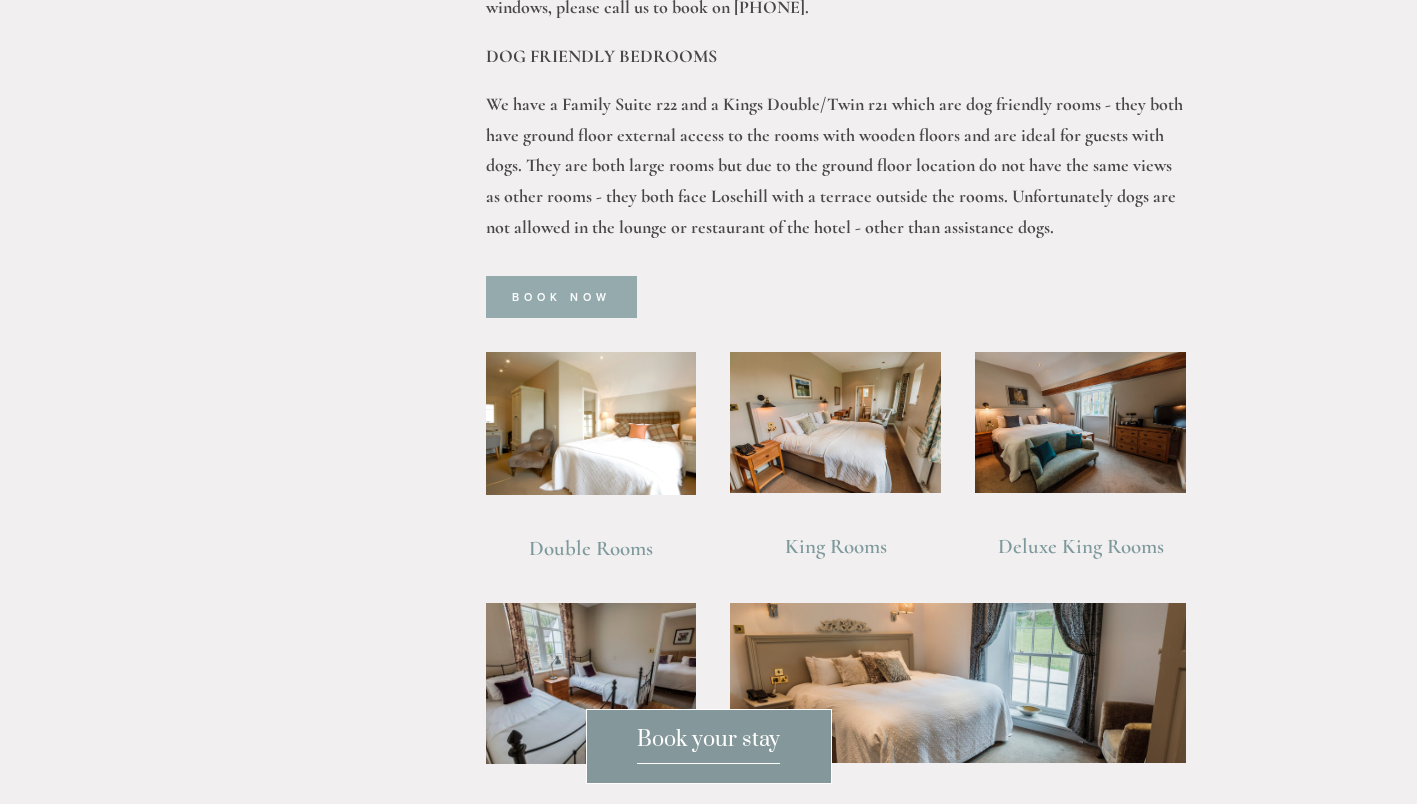 click on "Book Now" at bounding box center (561, 297) 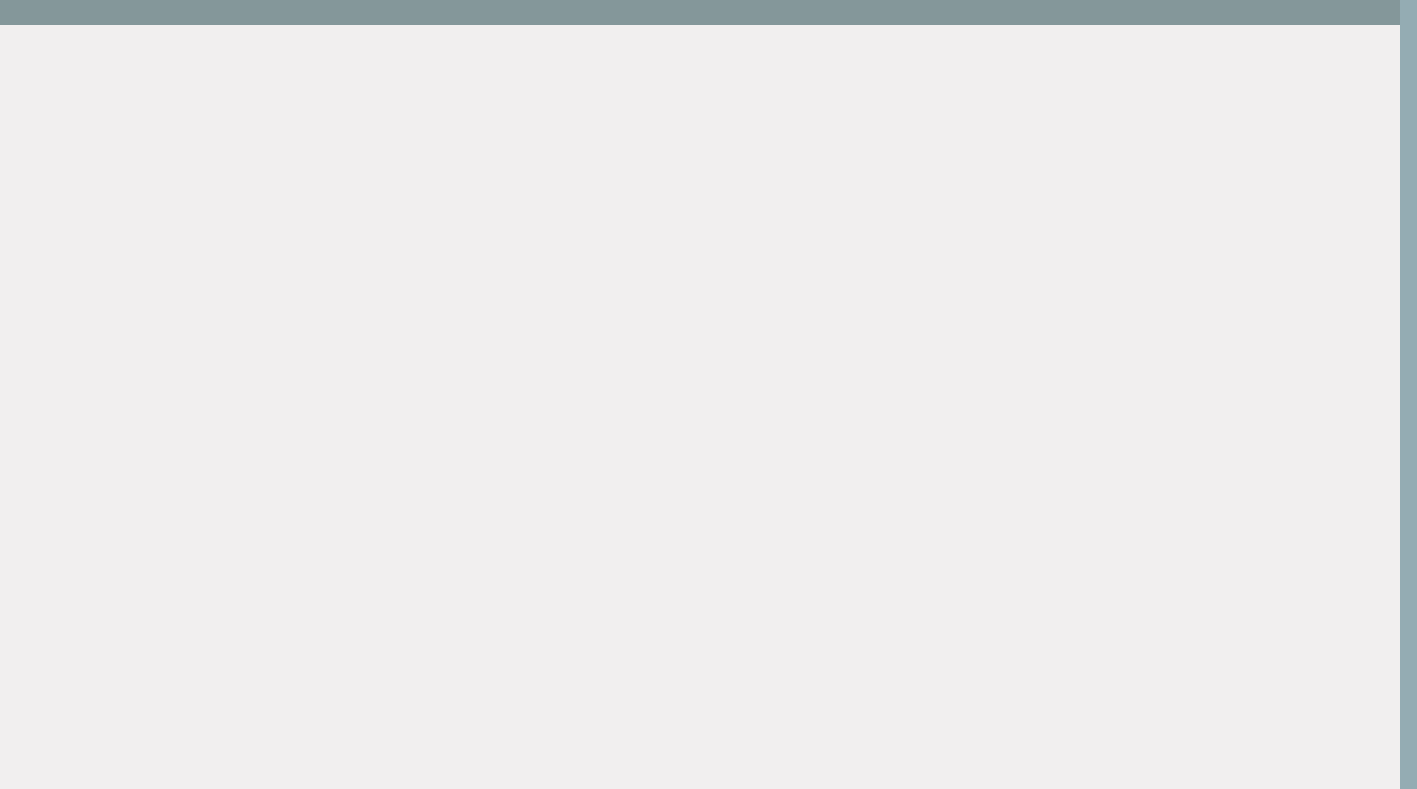 scroll, scrollTop: 0, scrollLeft: 17, axis: horizontal 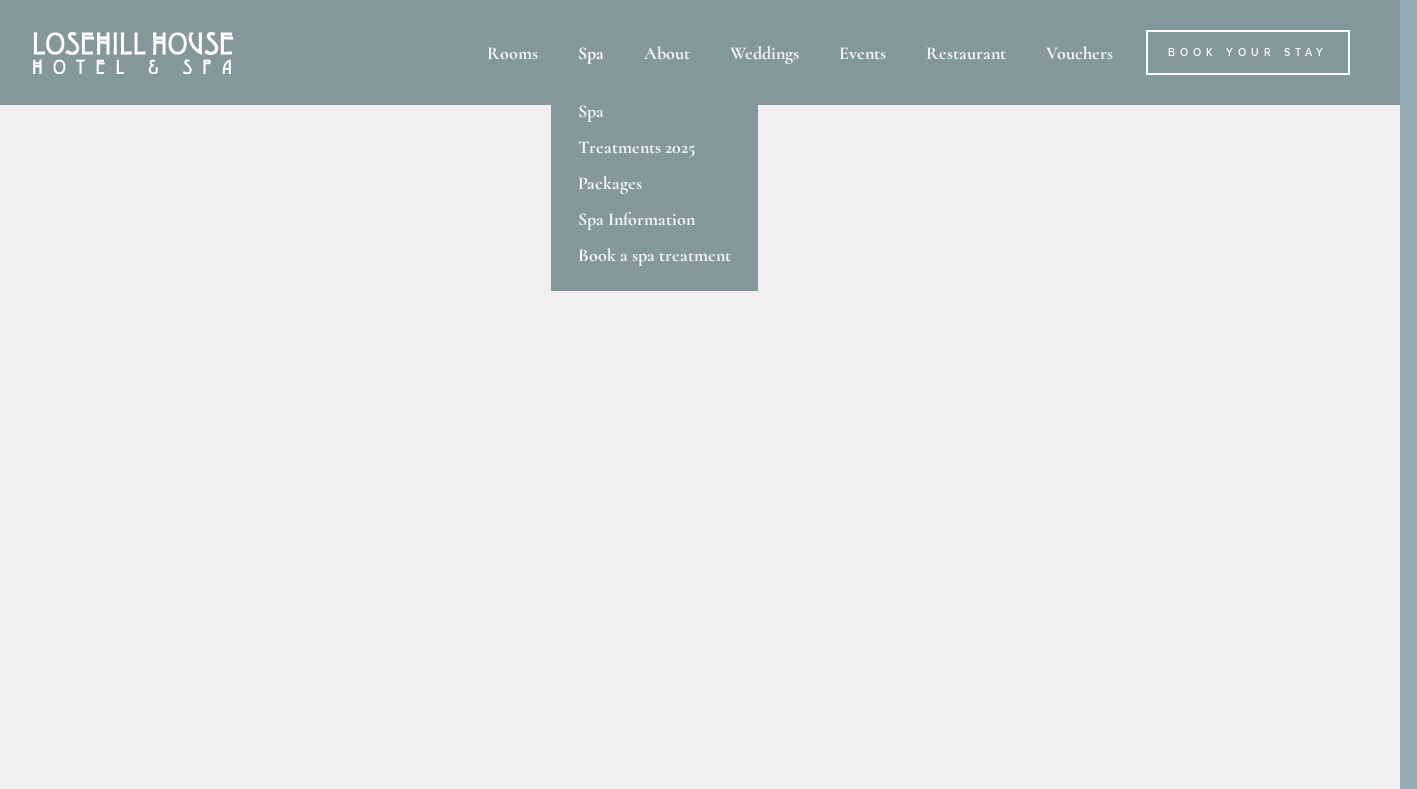 click on "Spa" at bounding box center (591, 52) 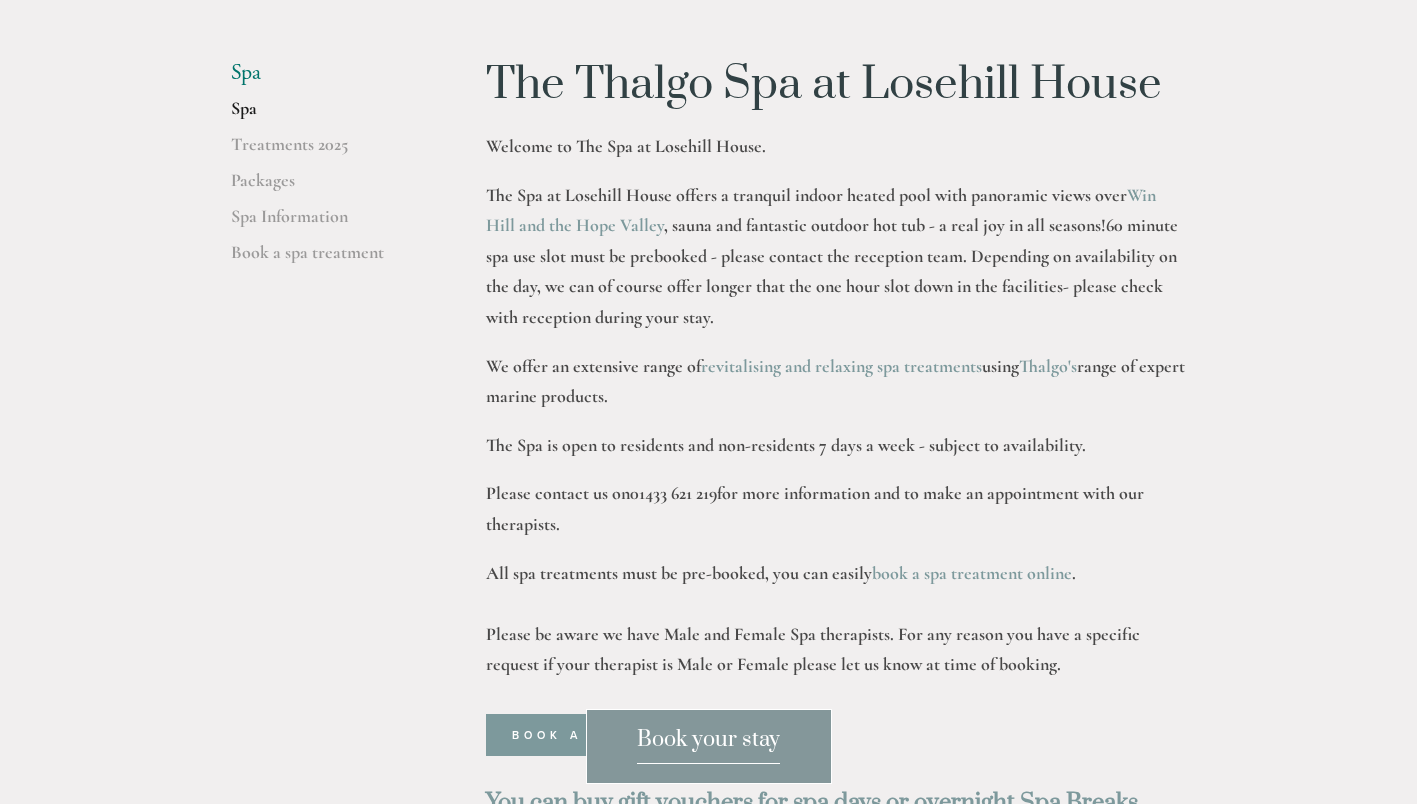 scroll, scrollTop: 560, scrollLeft: 0, axis: vertical 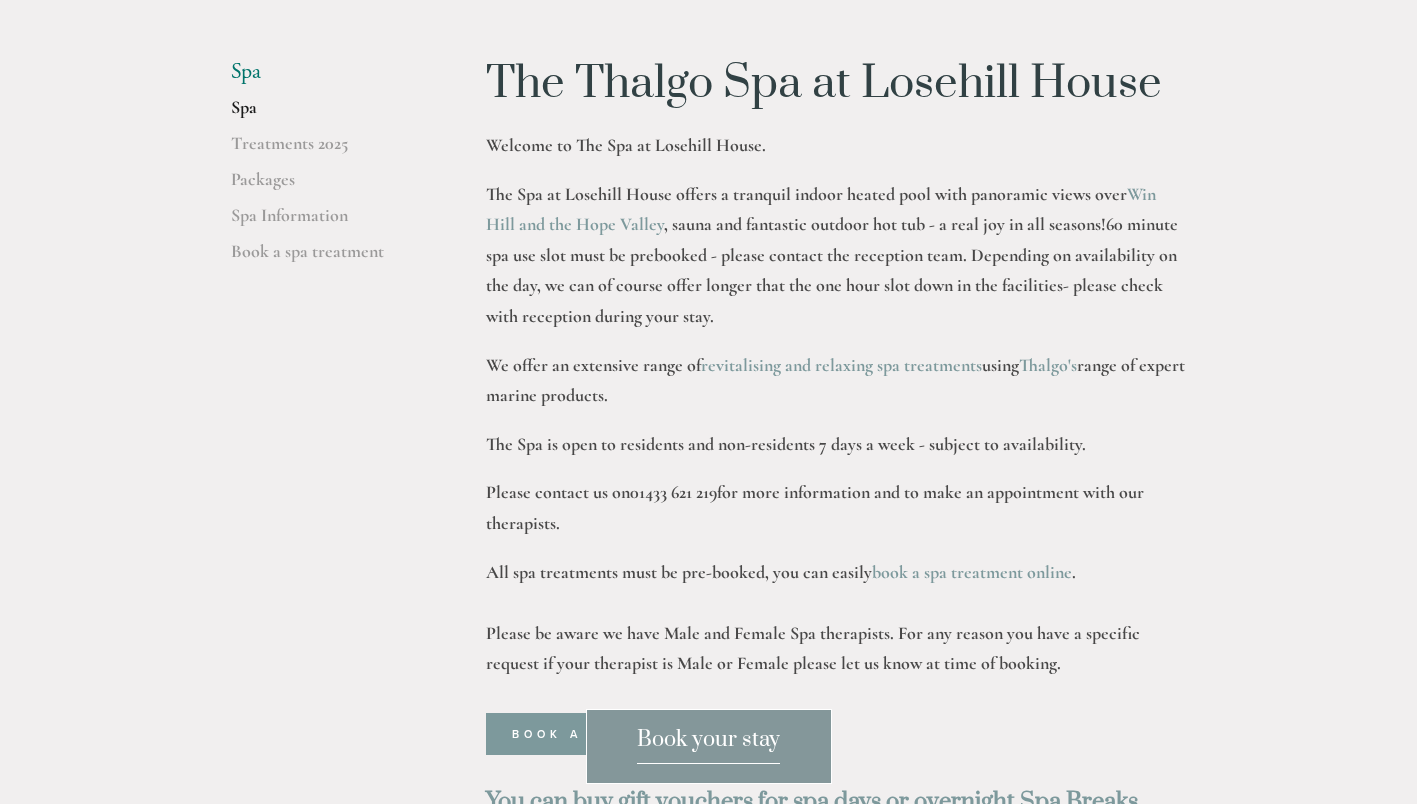 click on "The Spa at Losehill House offers a tranquil indoor heated pool with panoramic views over  Win Hill and the Hope Valley , sauna and fantastic outdoor hot tub - a real joy in all seasons!  60 minute spa use slot must be prebooked - please contact the reception team. Depending on availability on the day, we can of course offer longer that the one hour slot down in the facilities- please check with reception during your stay." at bounding box center (836, 255) 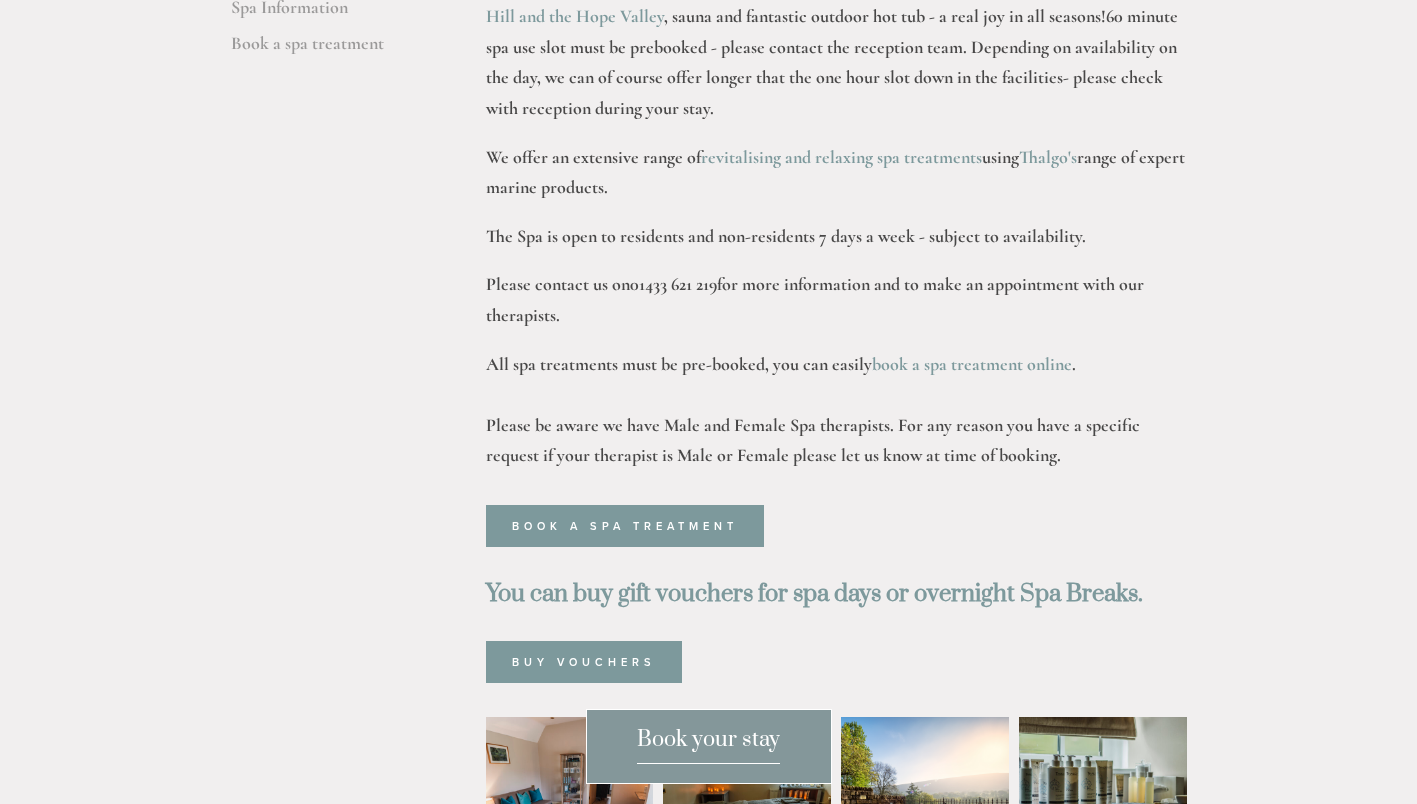 scroll, scrollTop: 771, scrollLeft: 0, axis: vertical 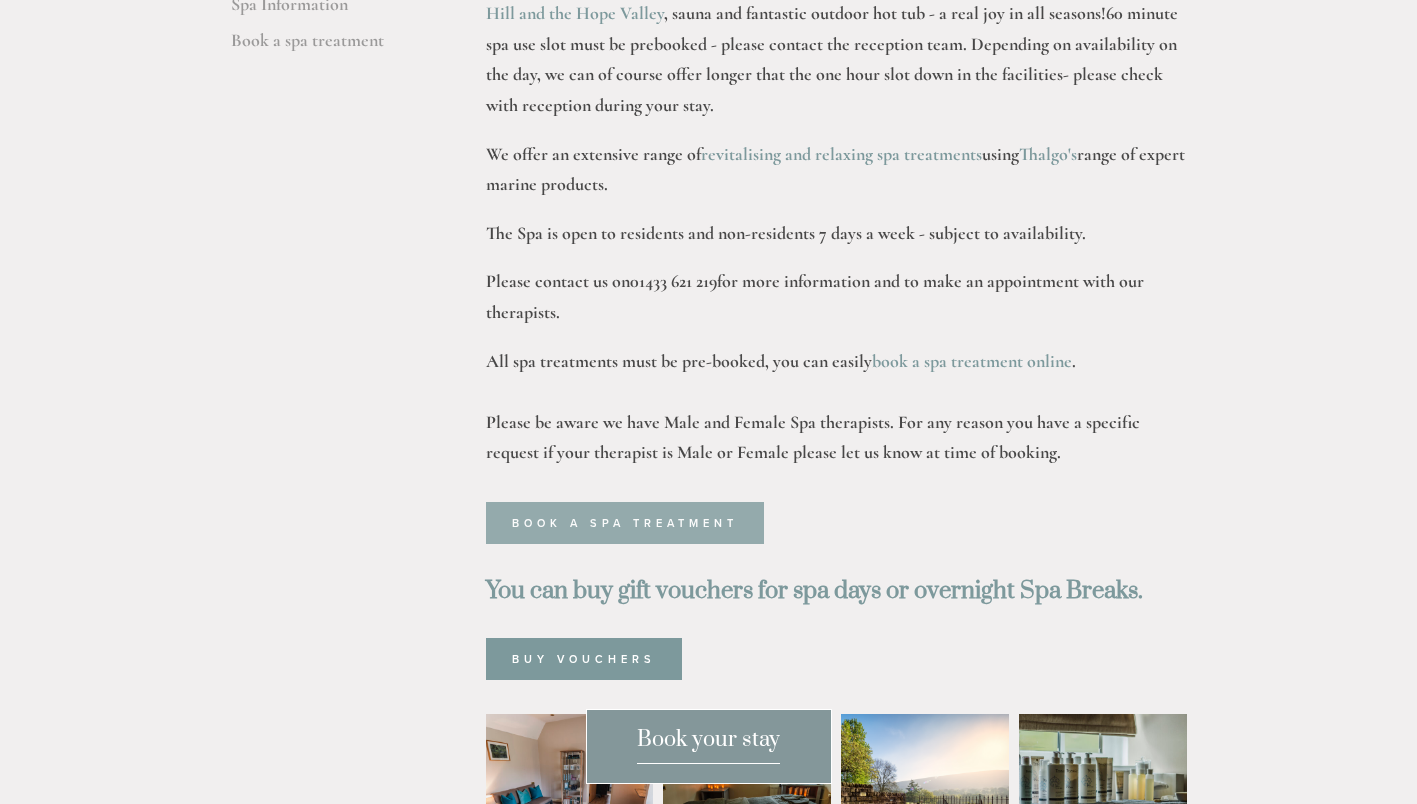 click on "Book a spa treatment" at bounding box center (625, 523) 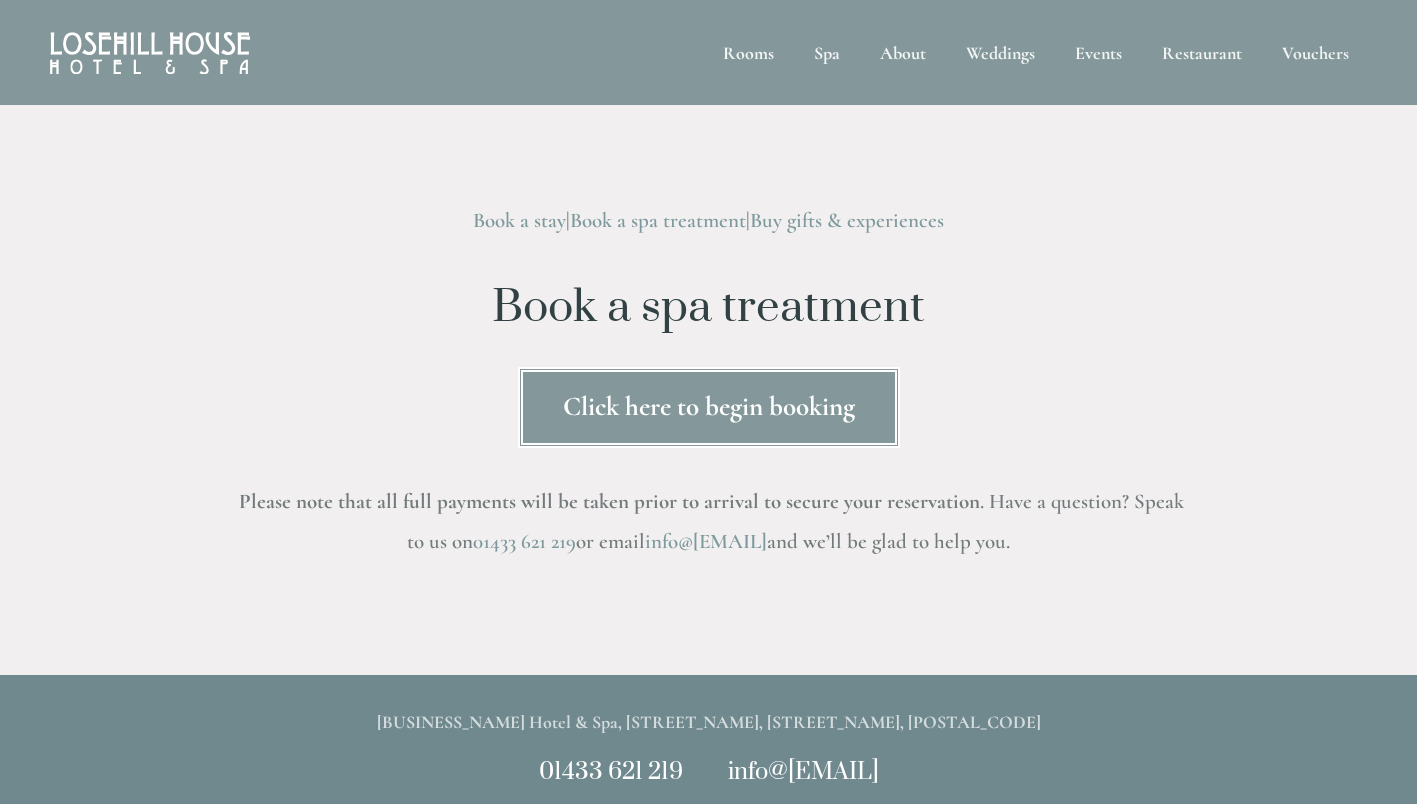 scroll, scrollTop: 0, scrollLeft: 0, axis: both 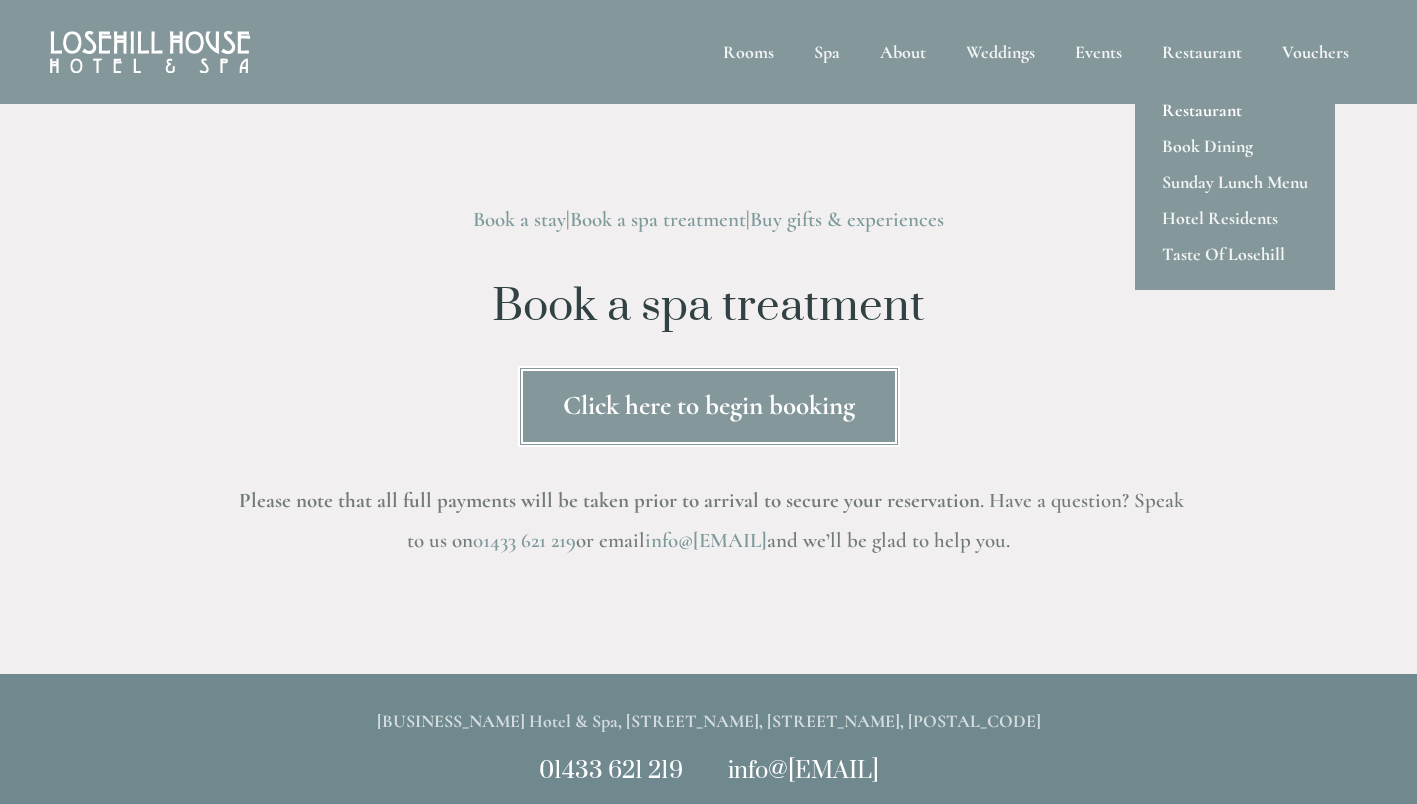 click on "Restaurant" at bounding box center (1235, 110) 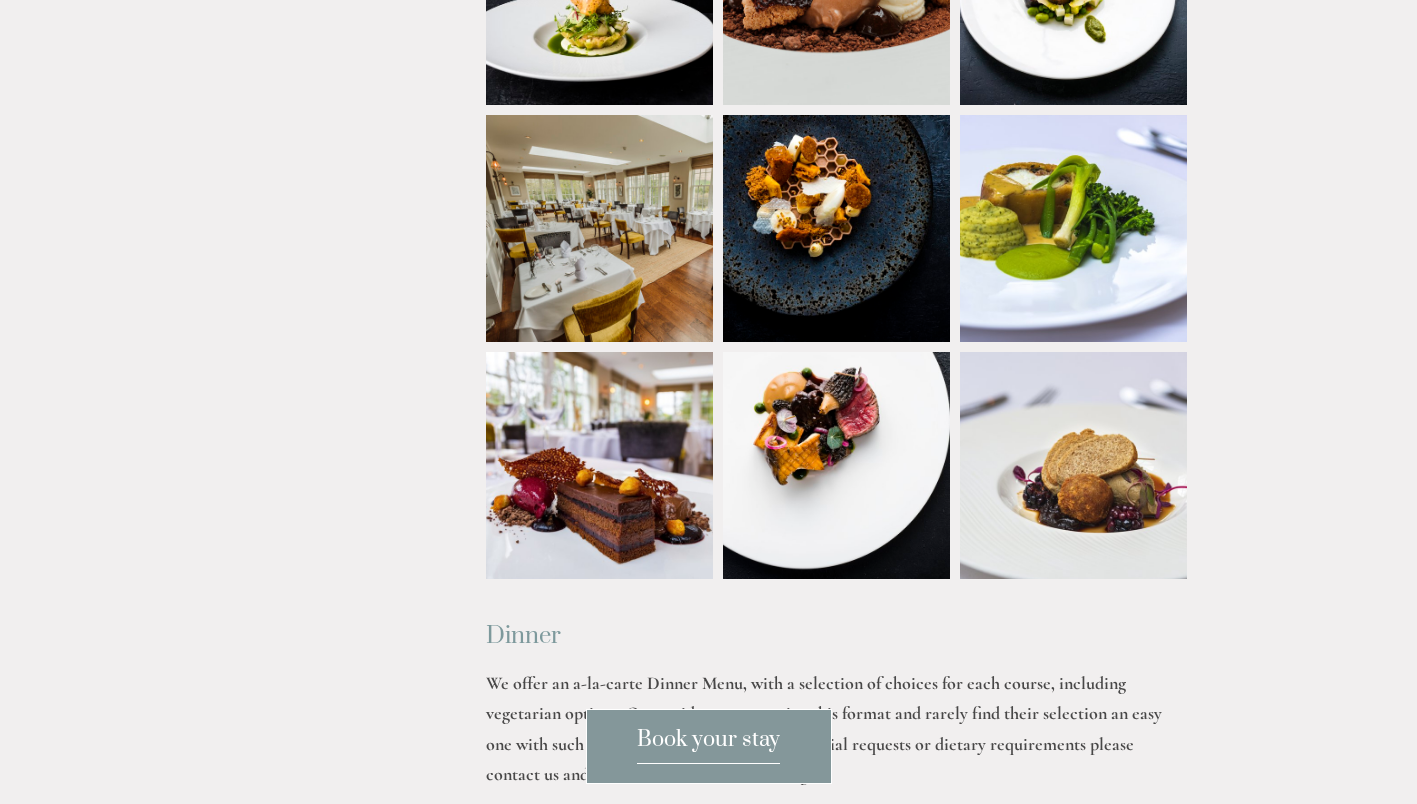 scroll, scrollTop: 1985, scrollLeft: 0, axis: vertical 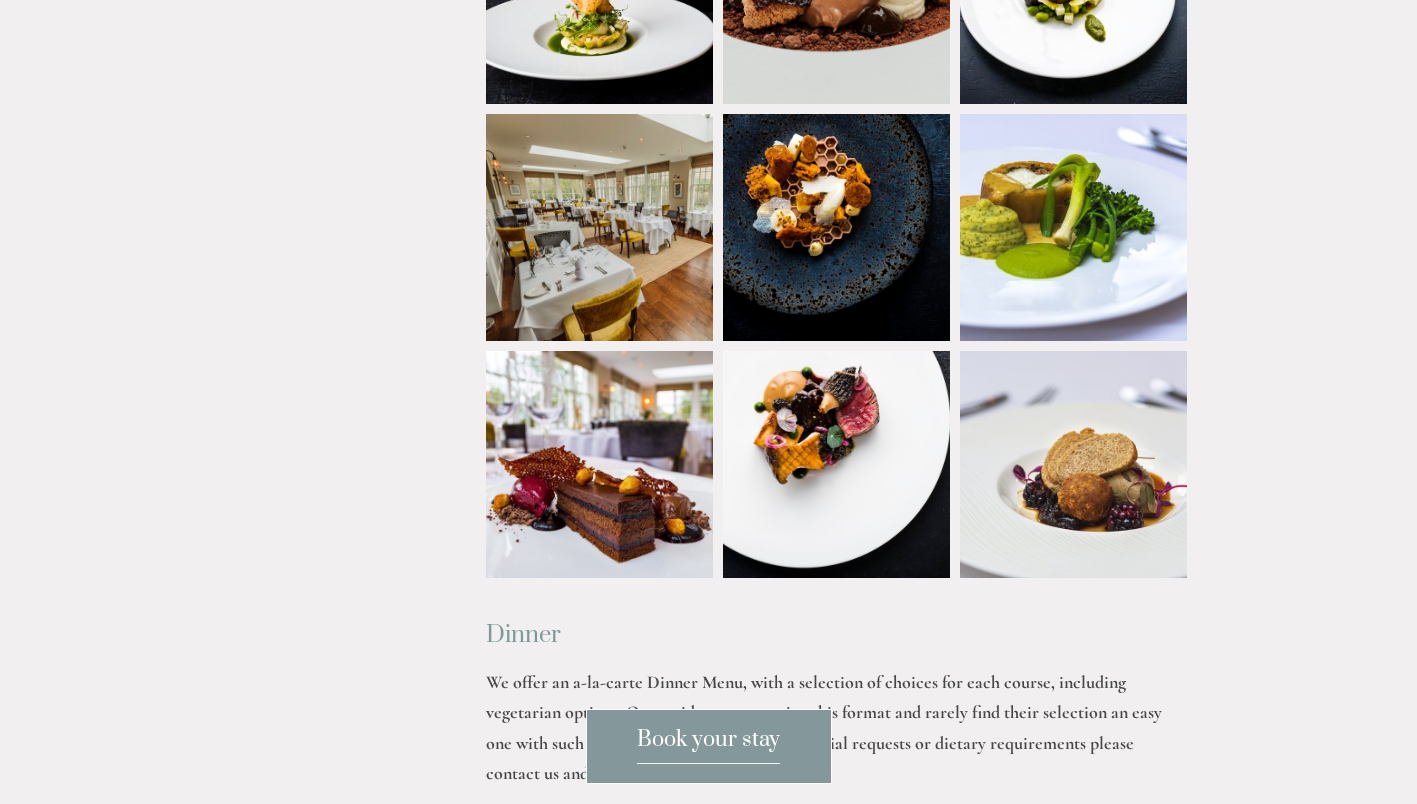 click at bounding box center (656, 227) 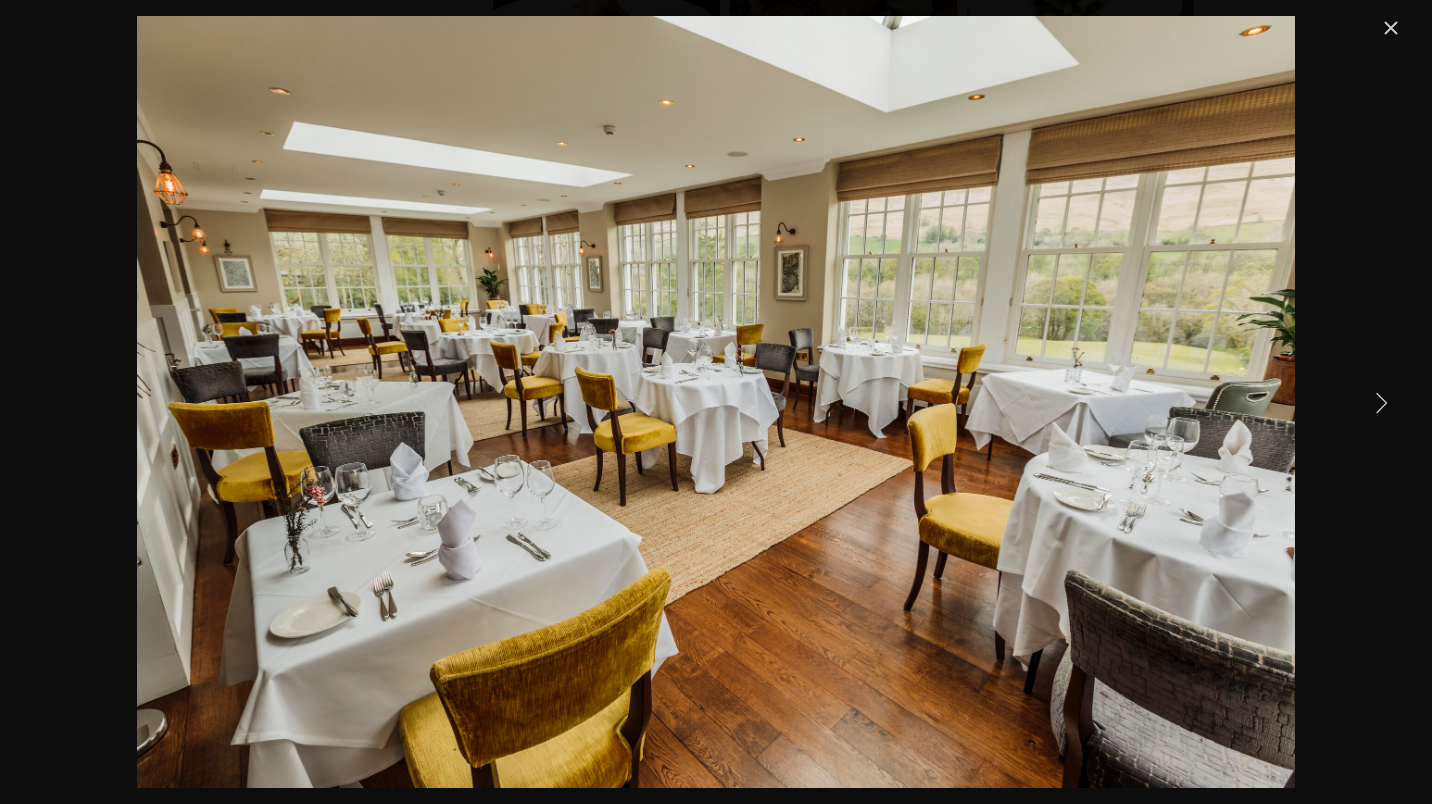 click at bounding box center [1381, 402] 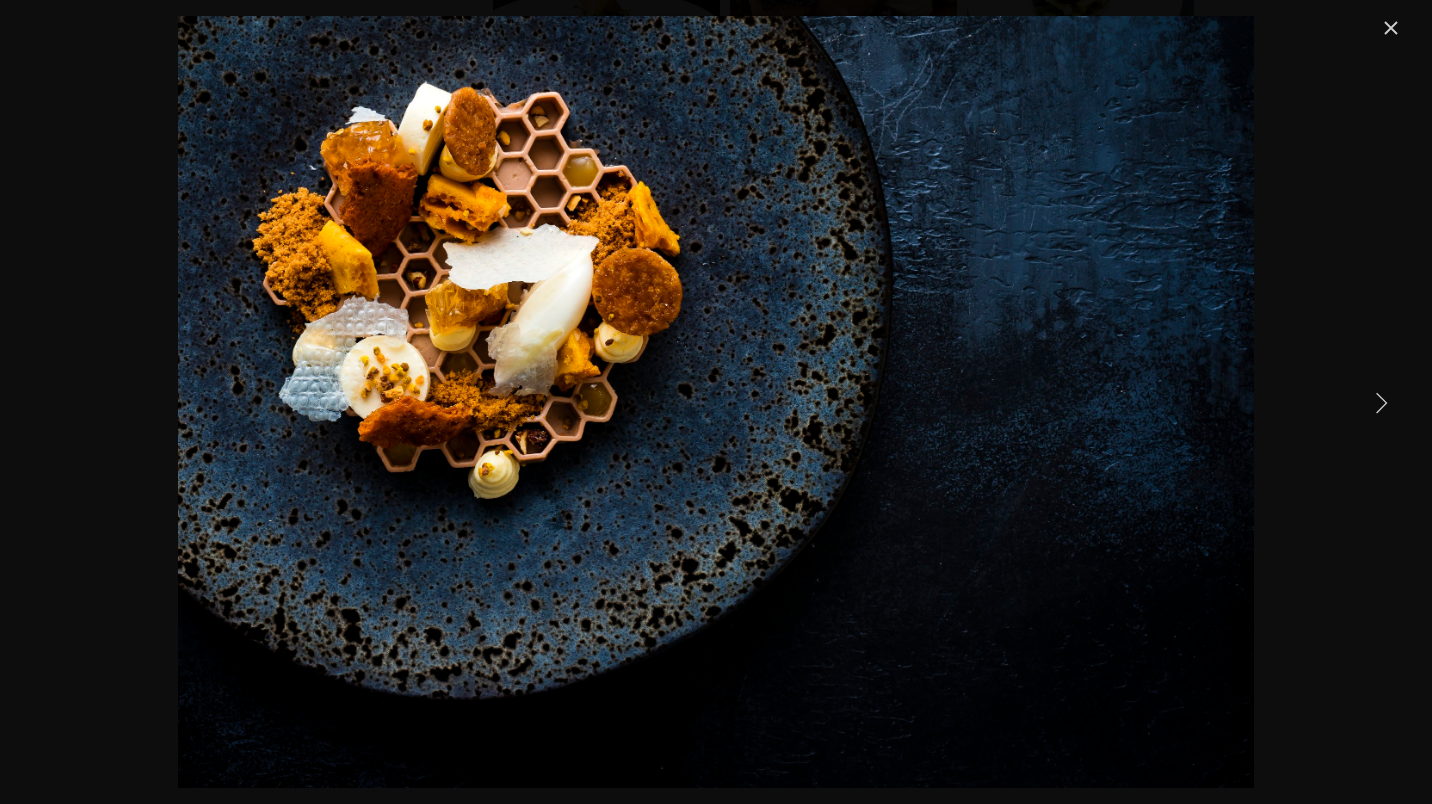 click at bounding box center [1381, 402] 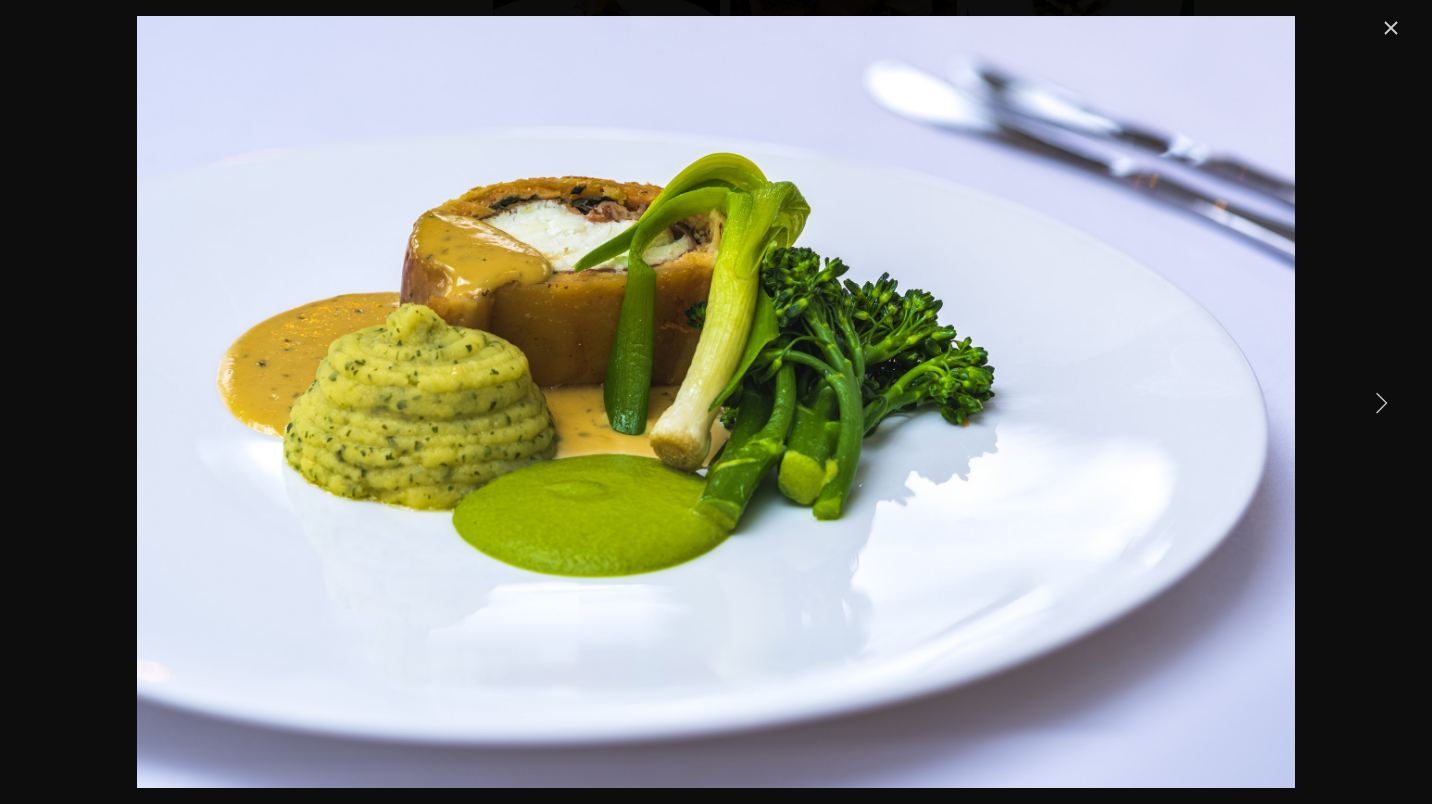 click at bounding box center (1381, 402) 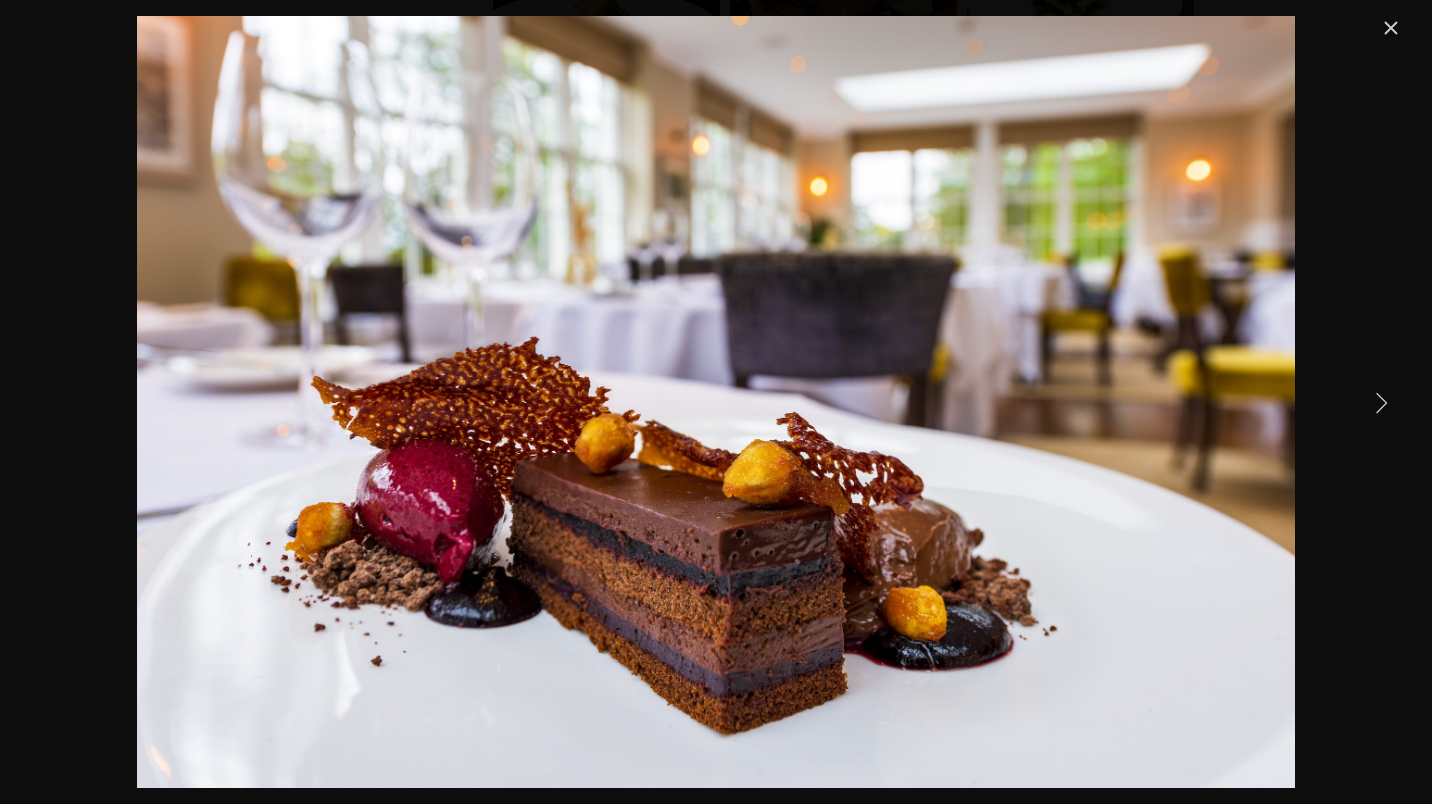 click at bounding box center [1381, 402] 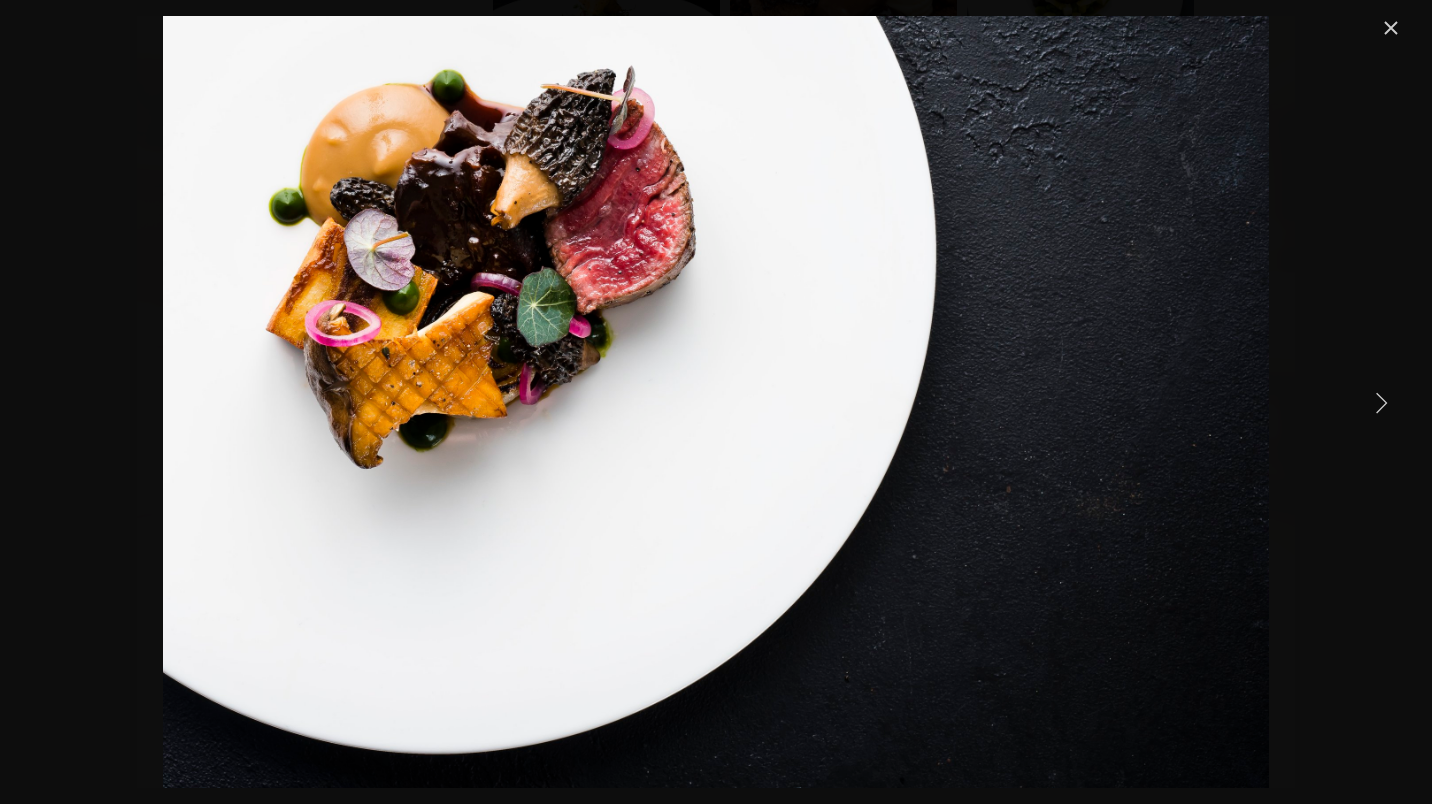 click at bounding box center [1381, 402] 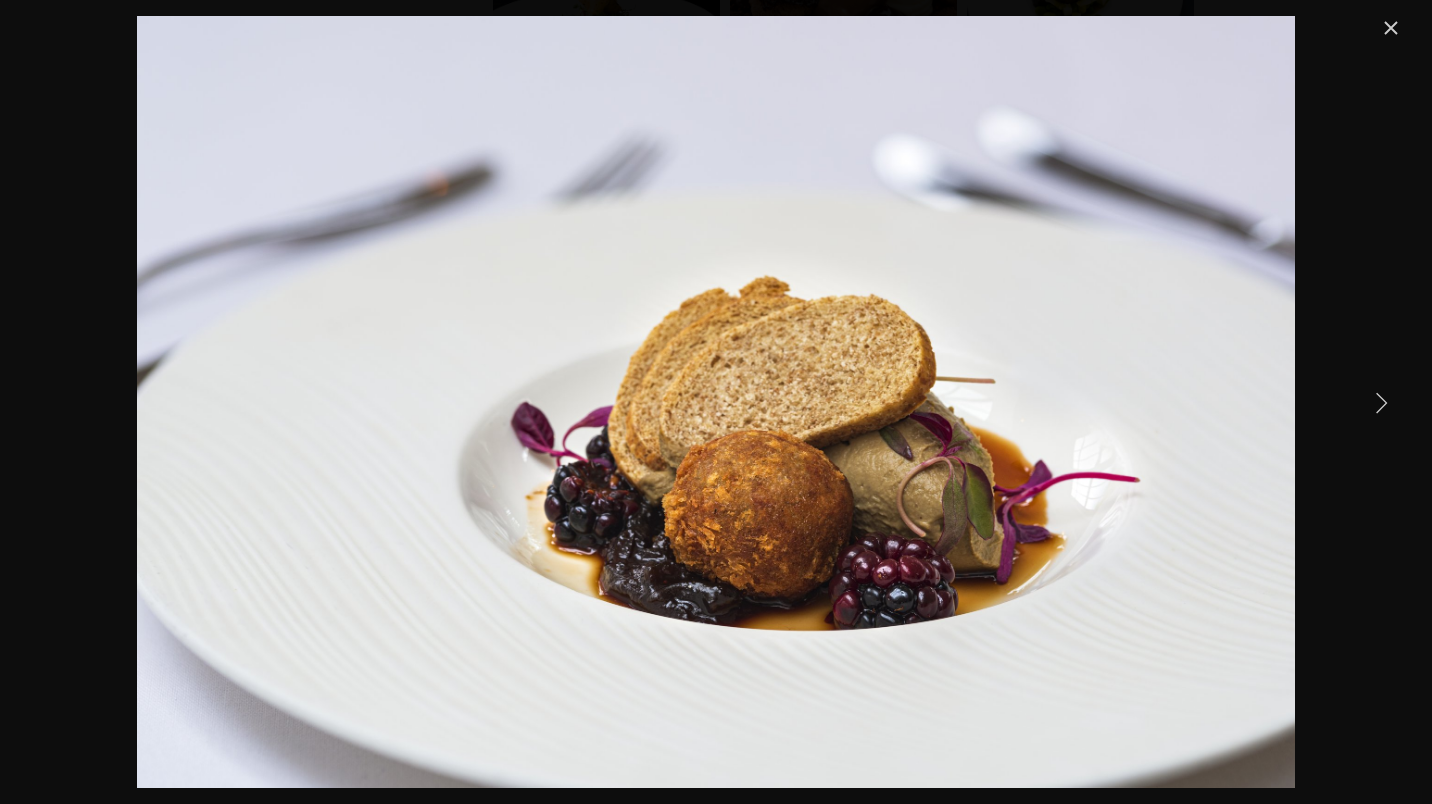click at bounding box center (1381, 402) 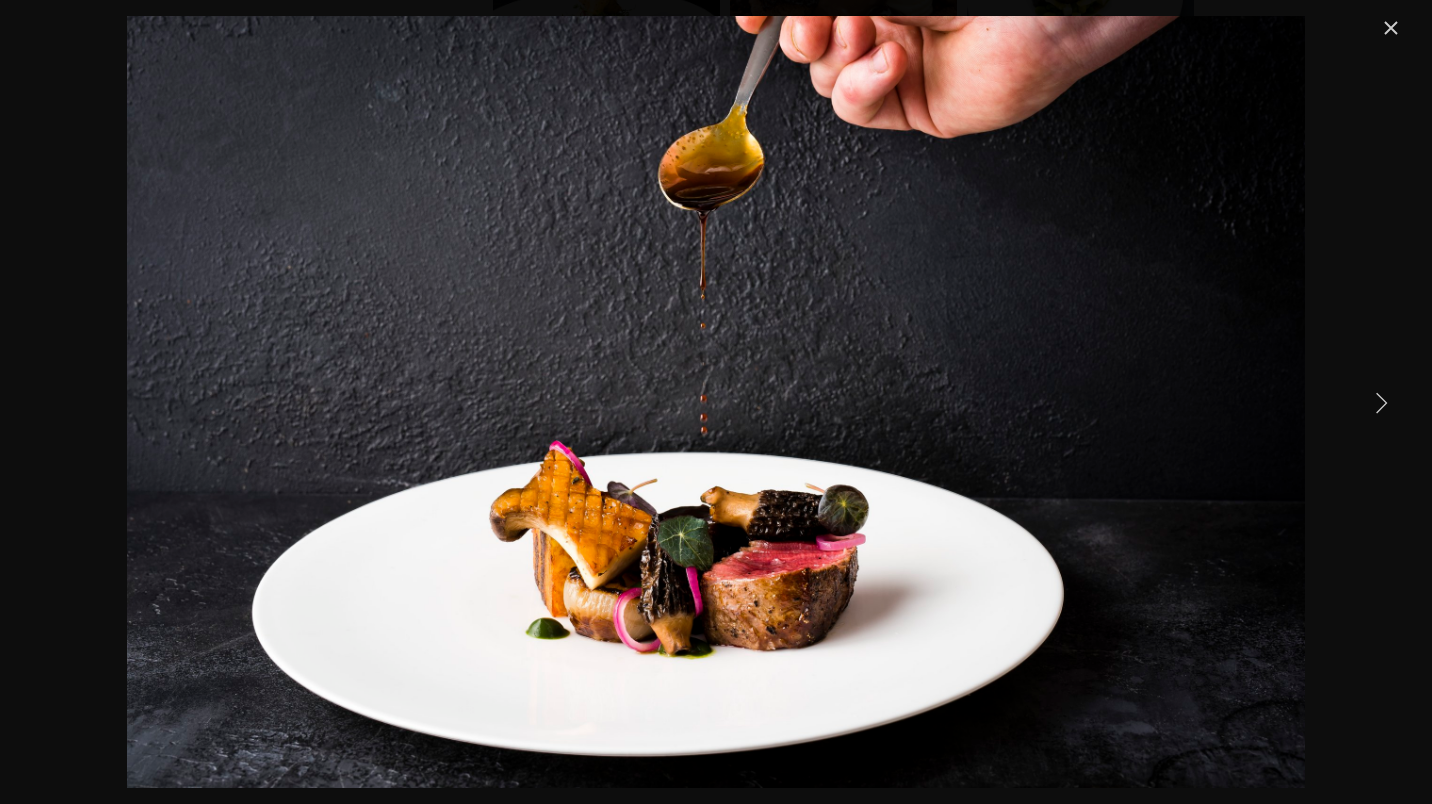 click at bounding box center (1381, 402) 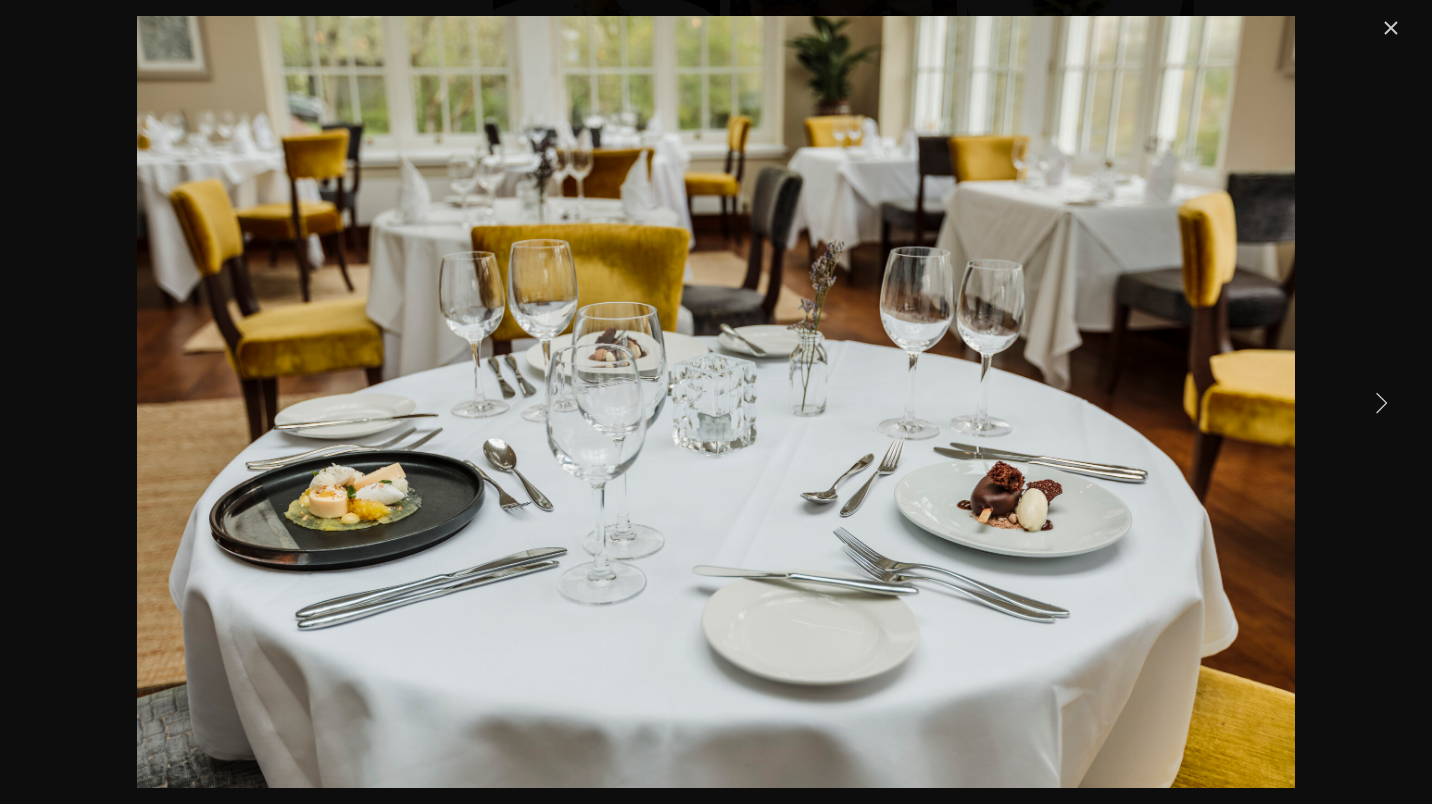 click at bounding box center [1391, 28] 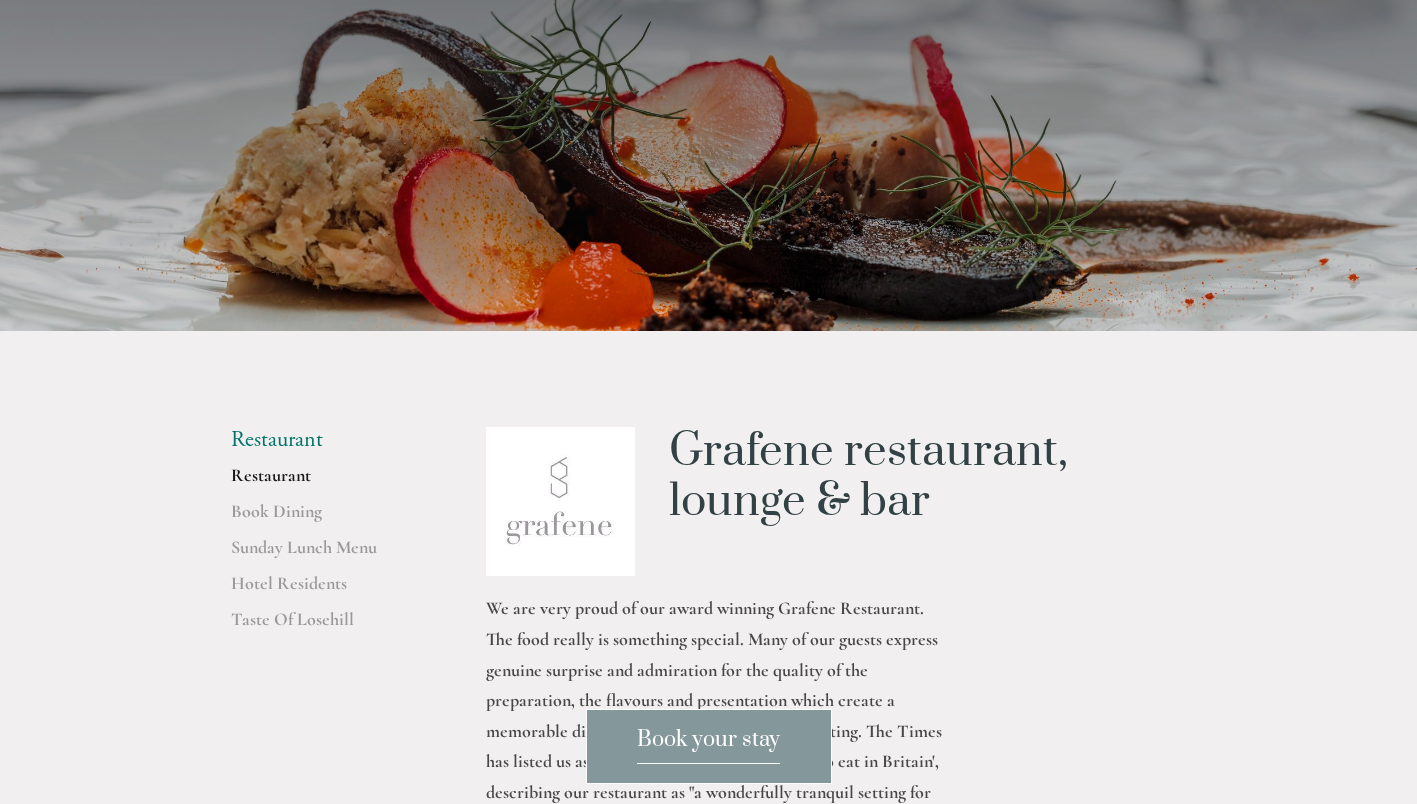 scroll, scrollTop: 0, scrollLeft: 0, axis: both 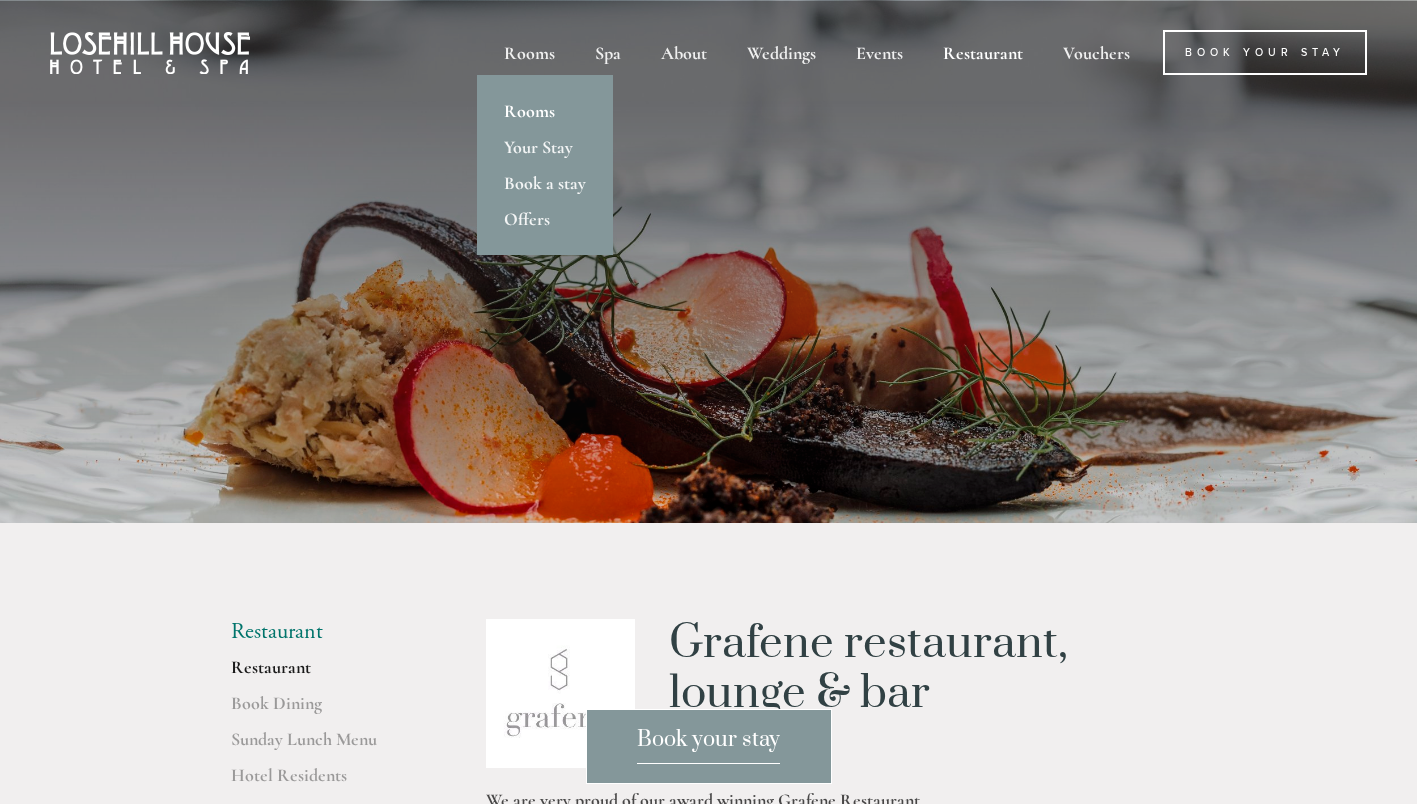 click on "Rooms" at bounding box center (545, 111) 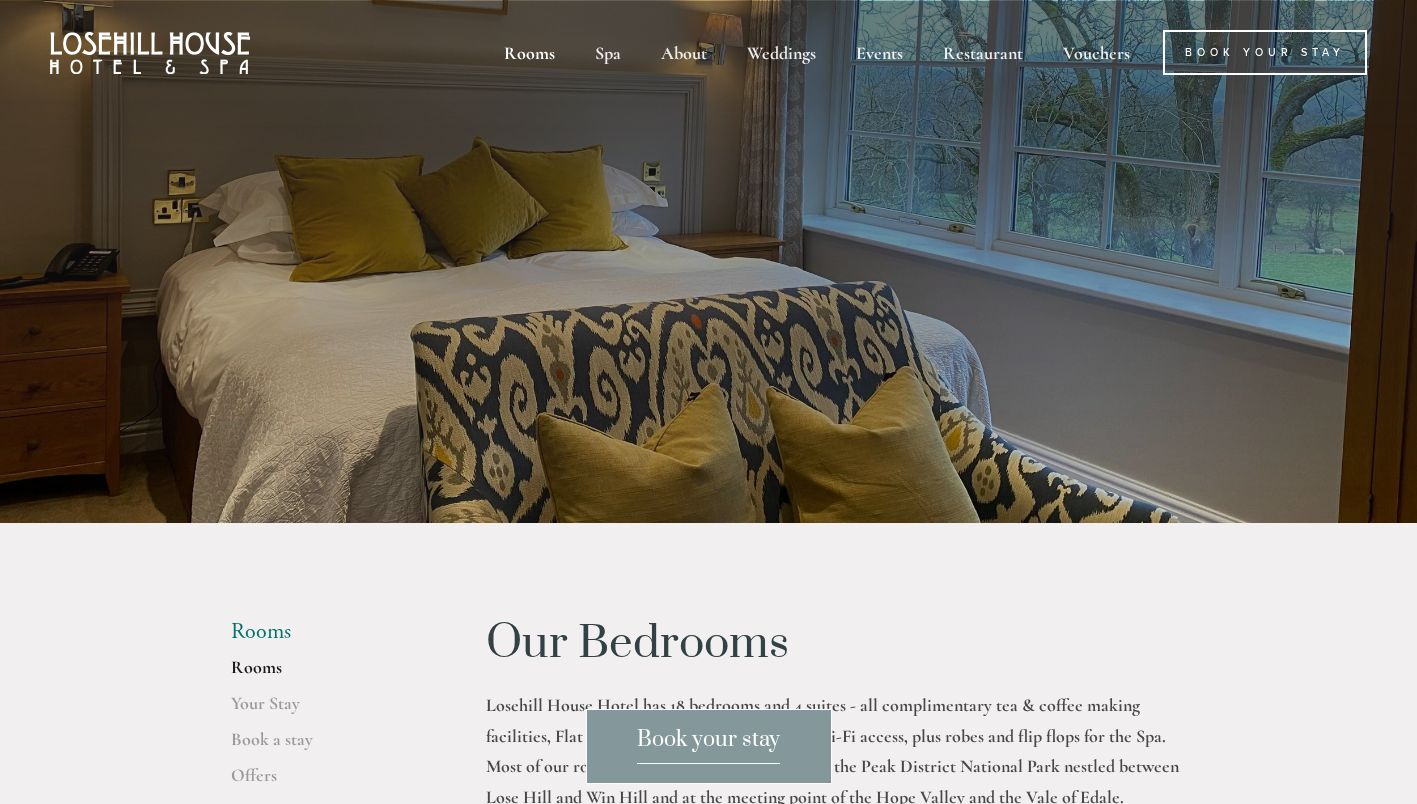 scroll, scrollTop: 0, scrollLeft: 0, axis: both 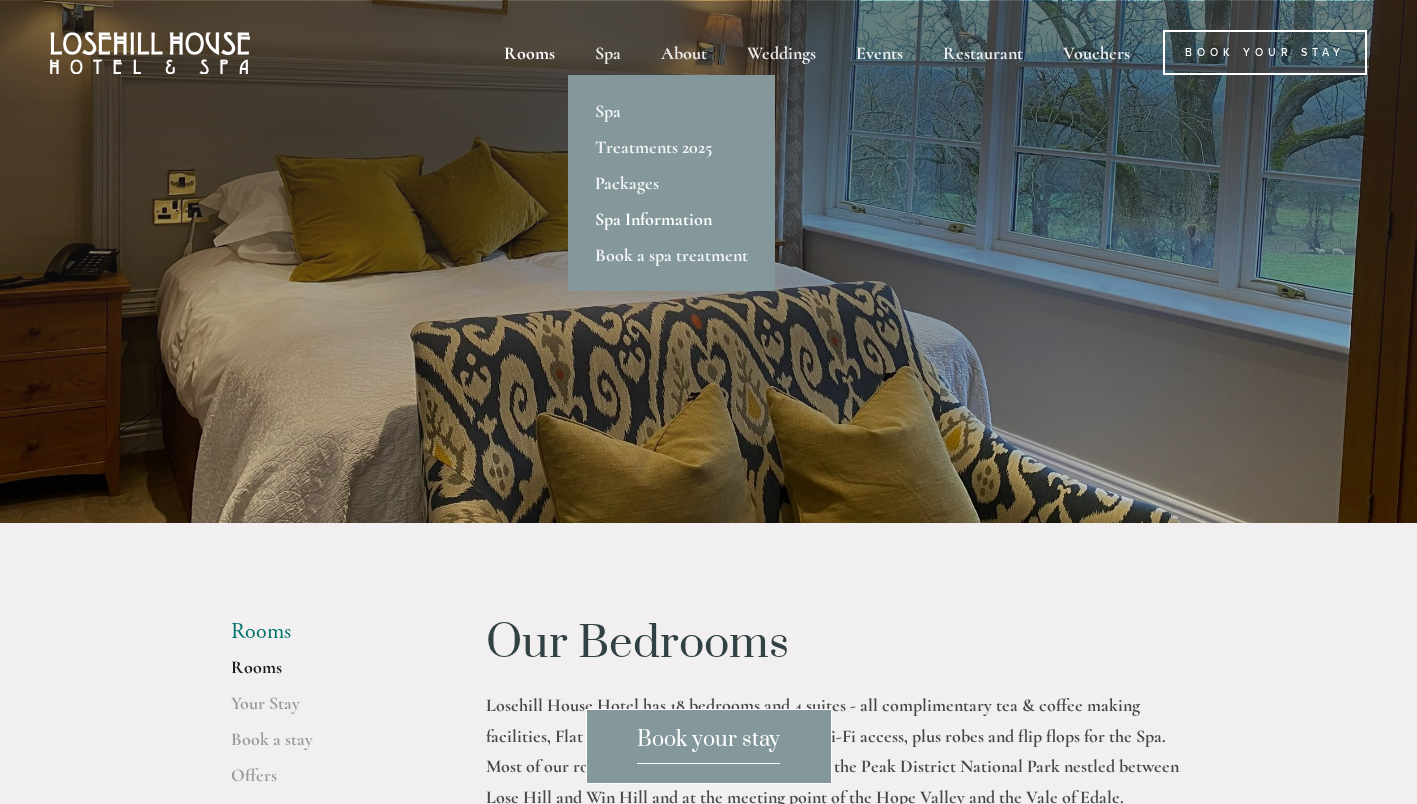 click on "Spa Information" at bounding box center (671, 219) 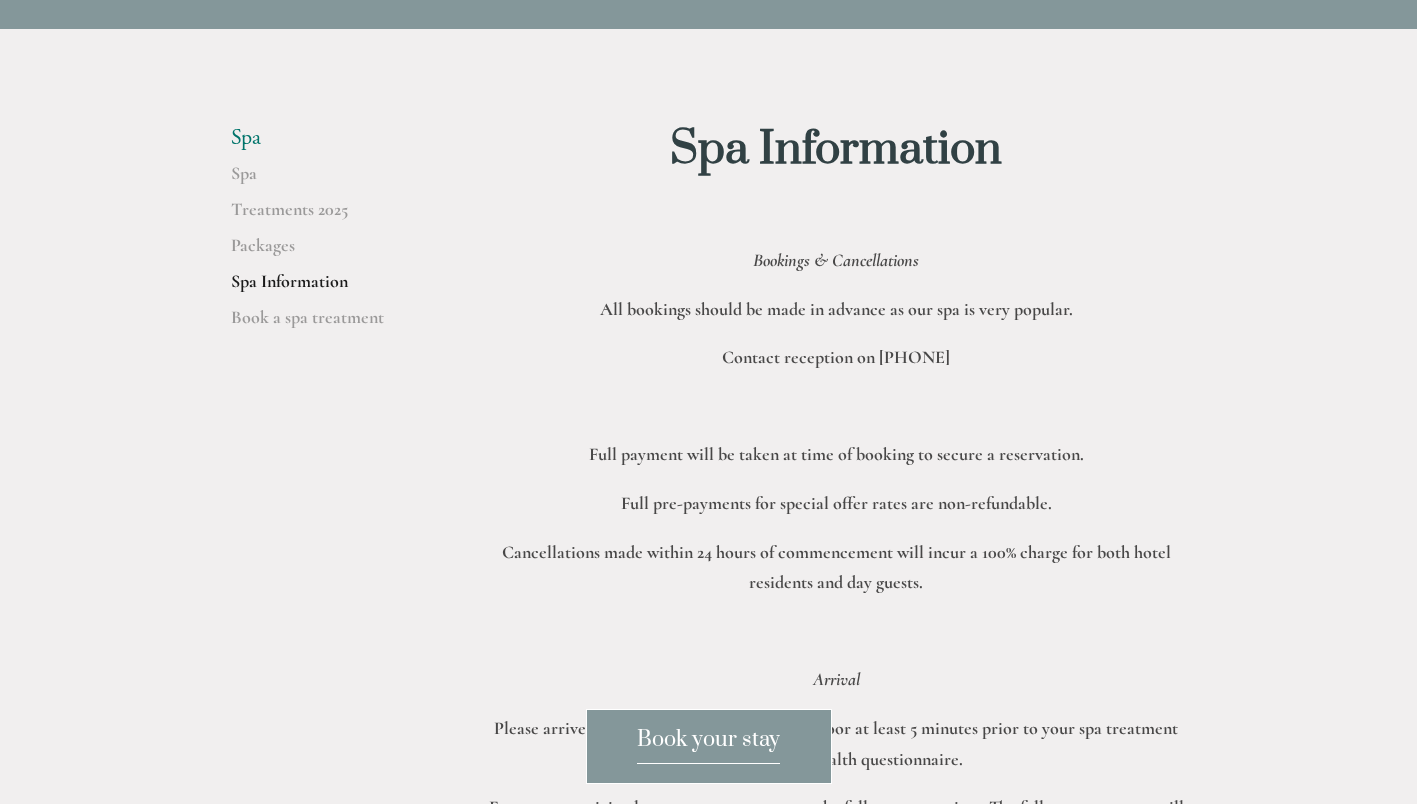 scroll, scrollTop: 0, scrollLeft: 0, axis: both 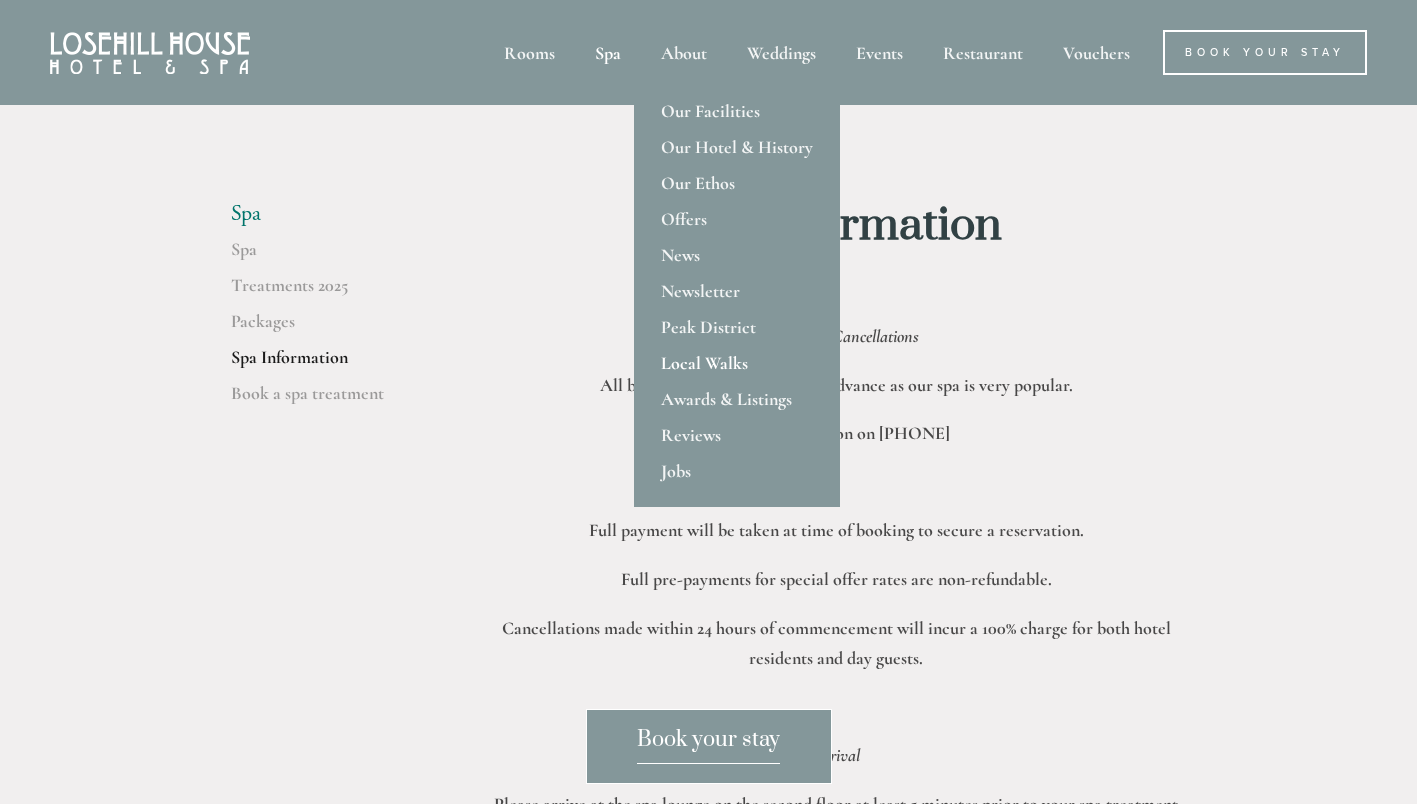 click on "Local Walks" at bounding box center (737, 363) 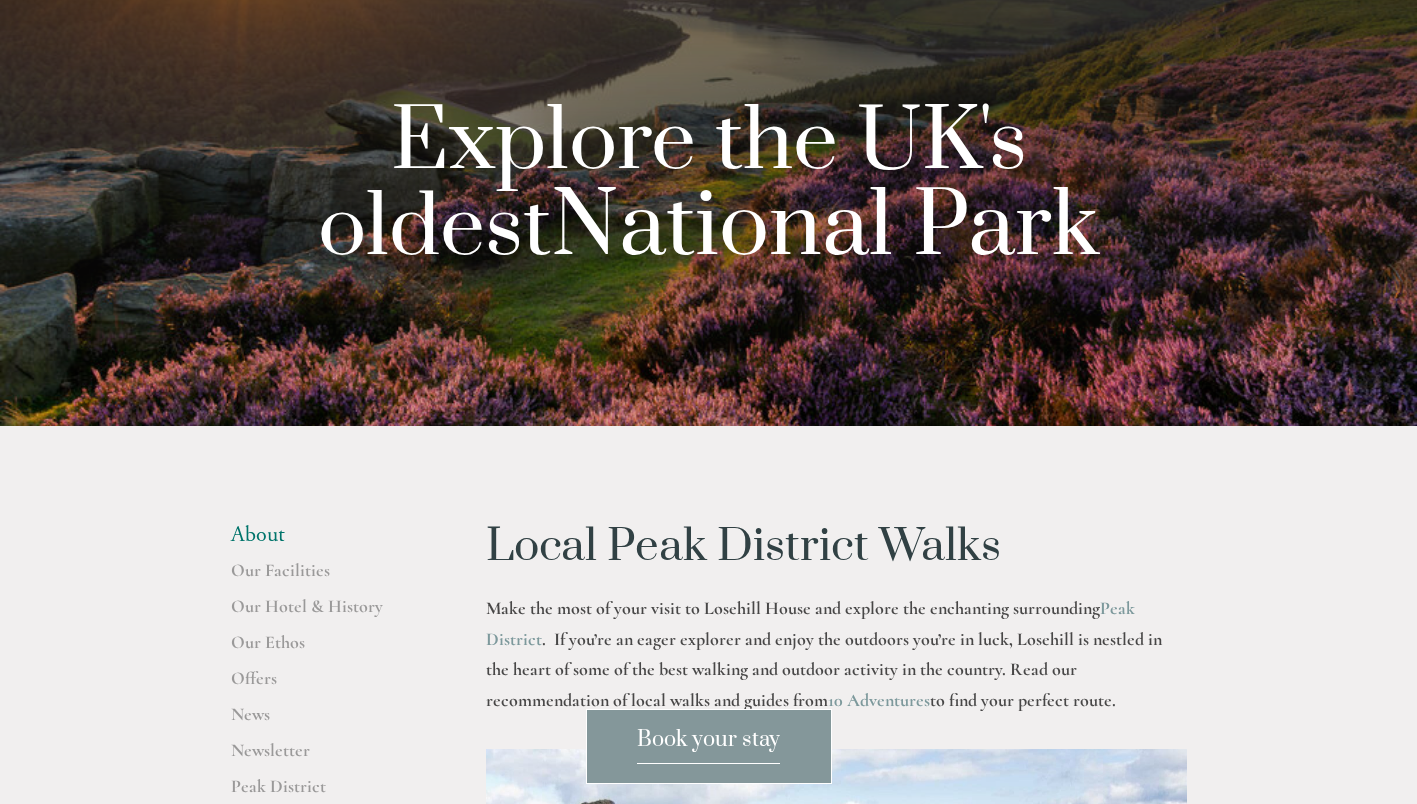 scroll, scrollTop: 0, scrollLeft: 0, axis: both 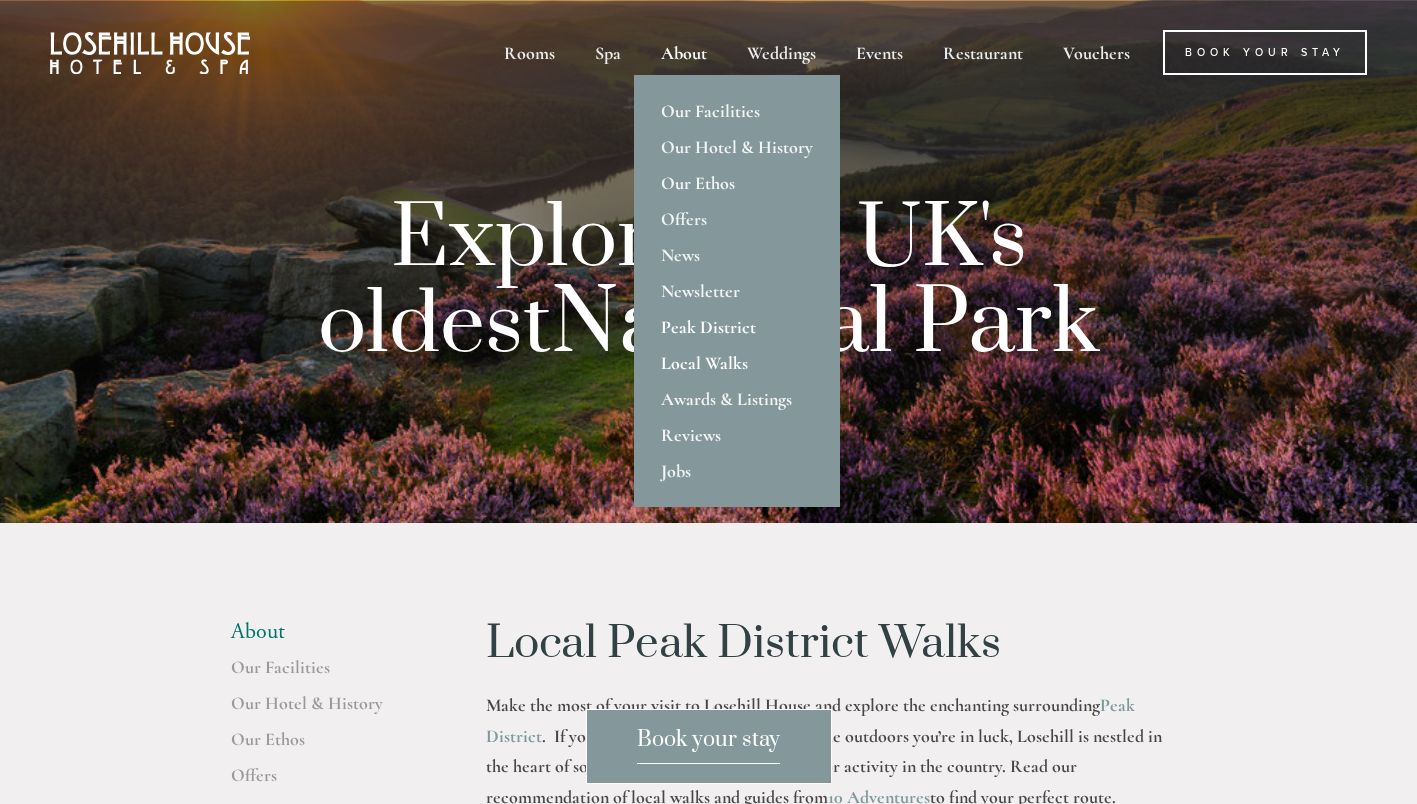 click on "Peak District" at bounding box center (737, 327) 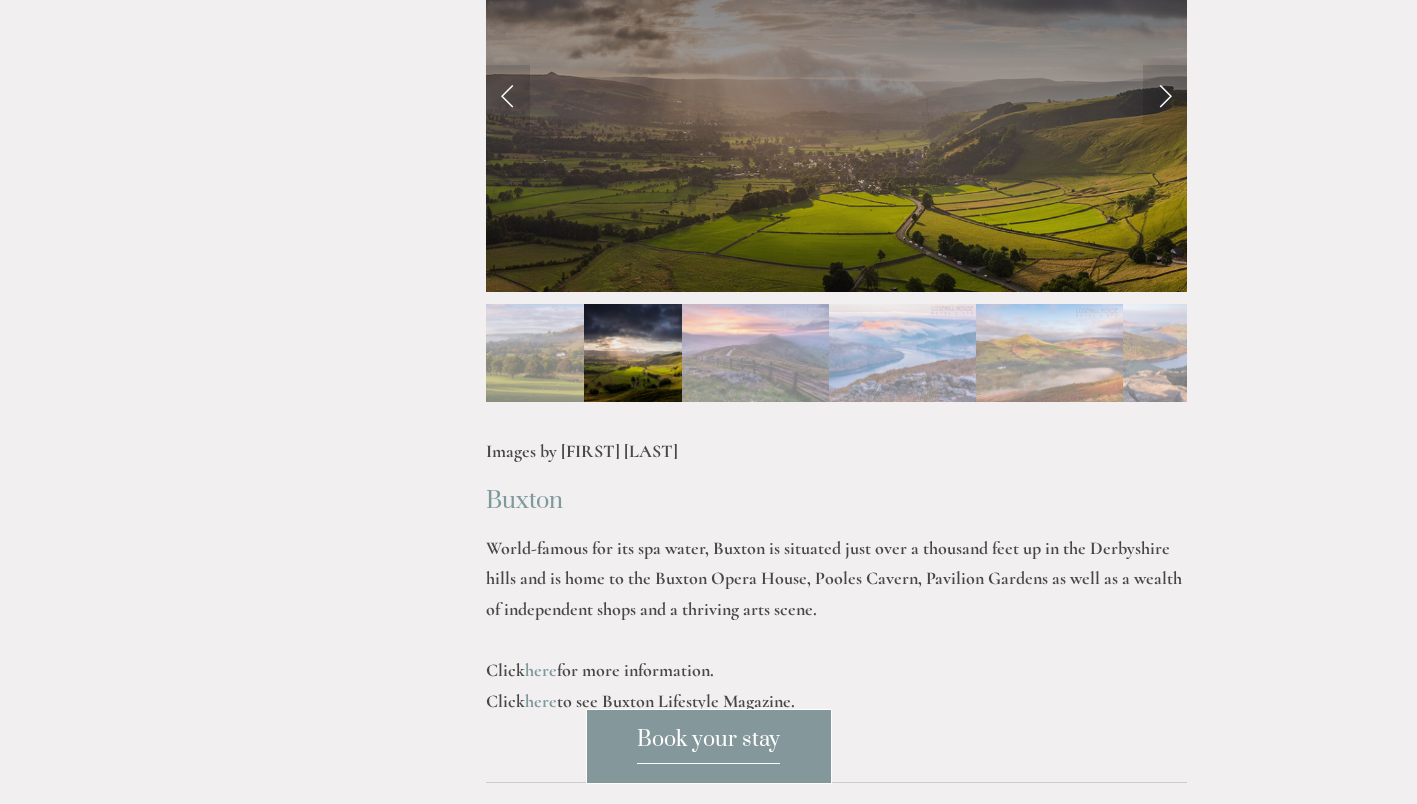 scroll, scrollTop: 2225, scrollLeft: 0, axis: vertical 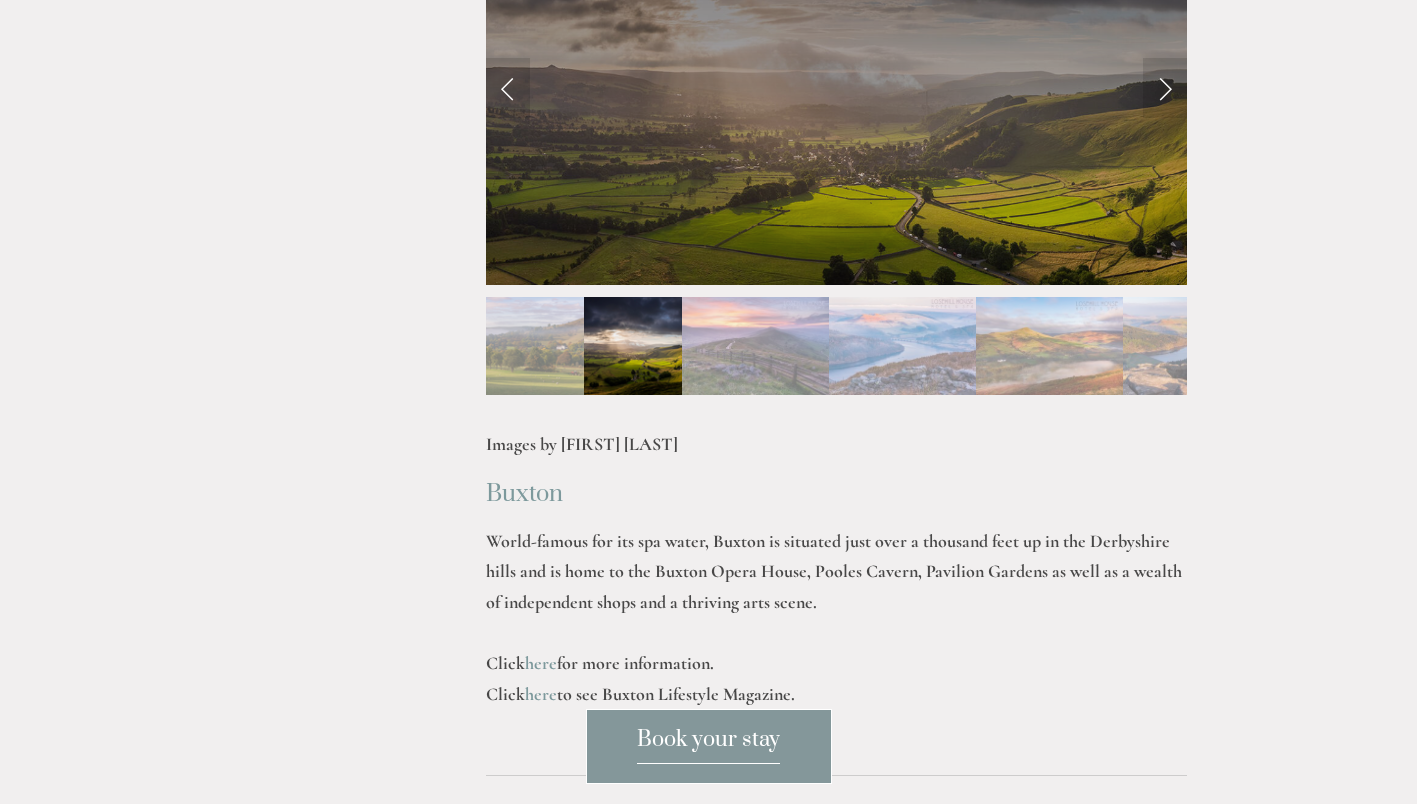 click at bounding box center [755, 346] 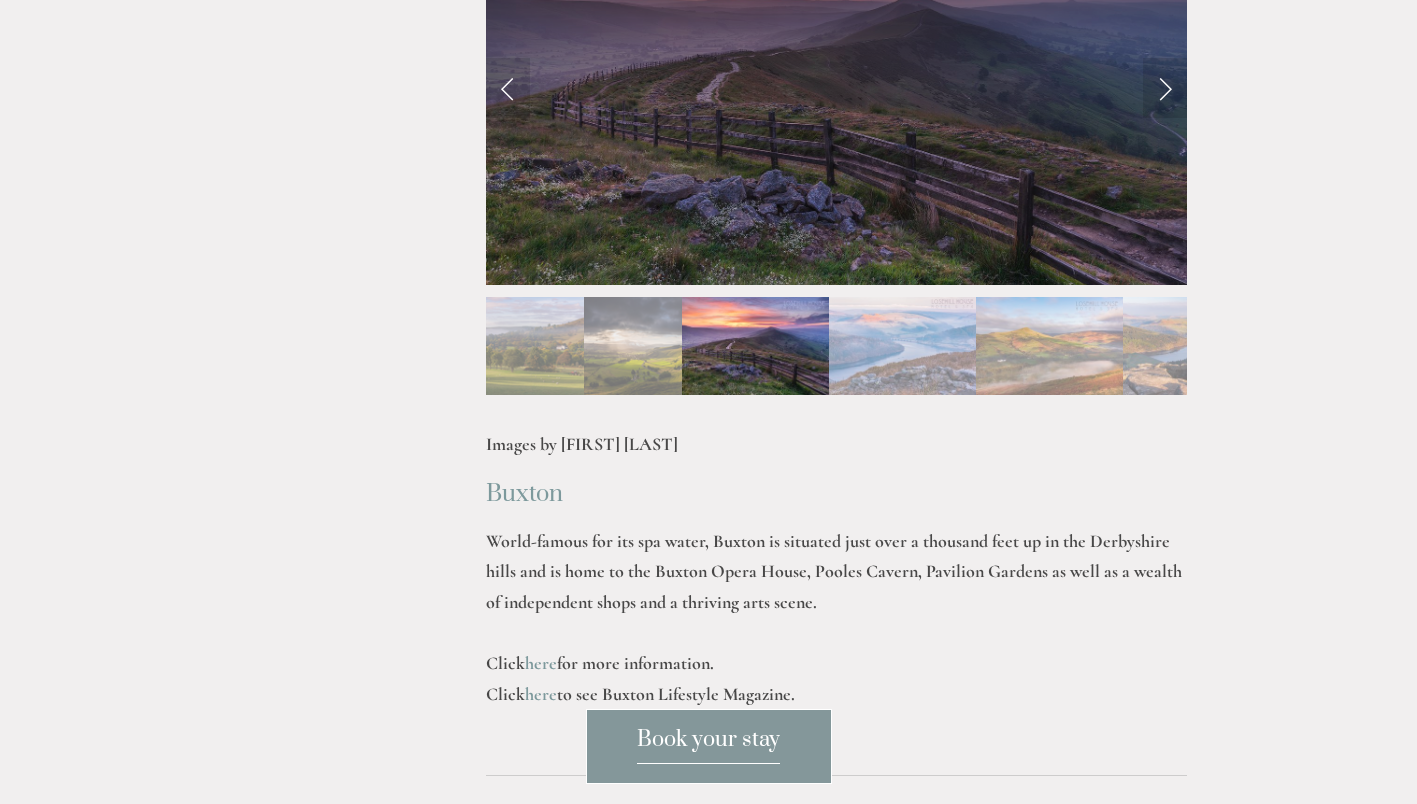 click at bounding box center (902, 346) 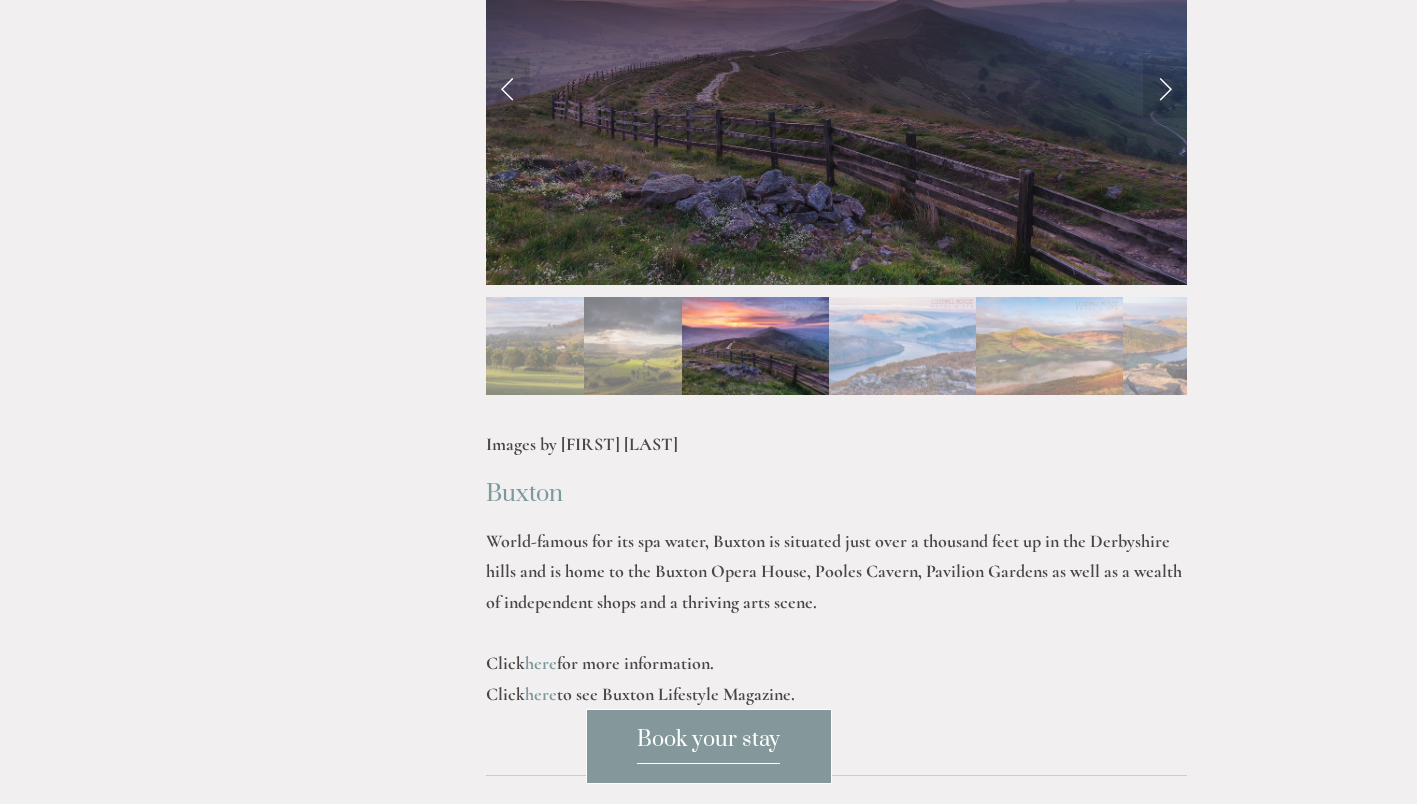 click at bounding box center (902, 346) 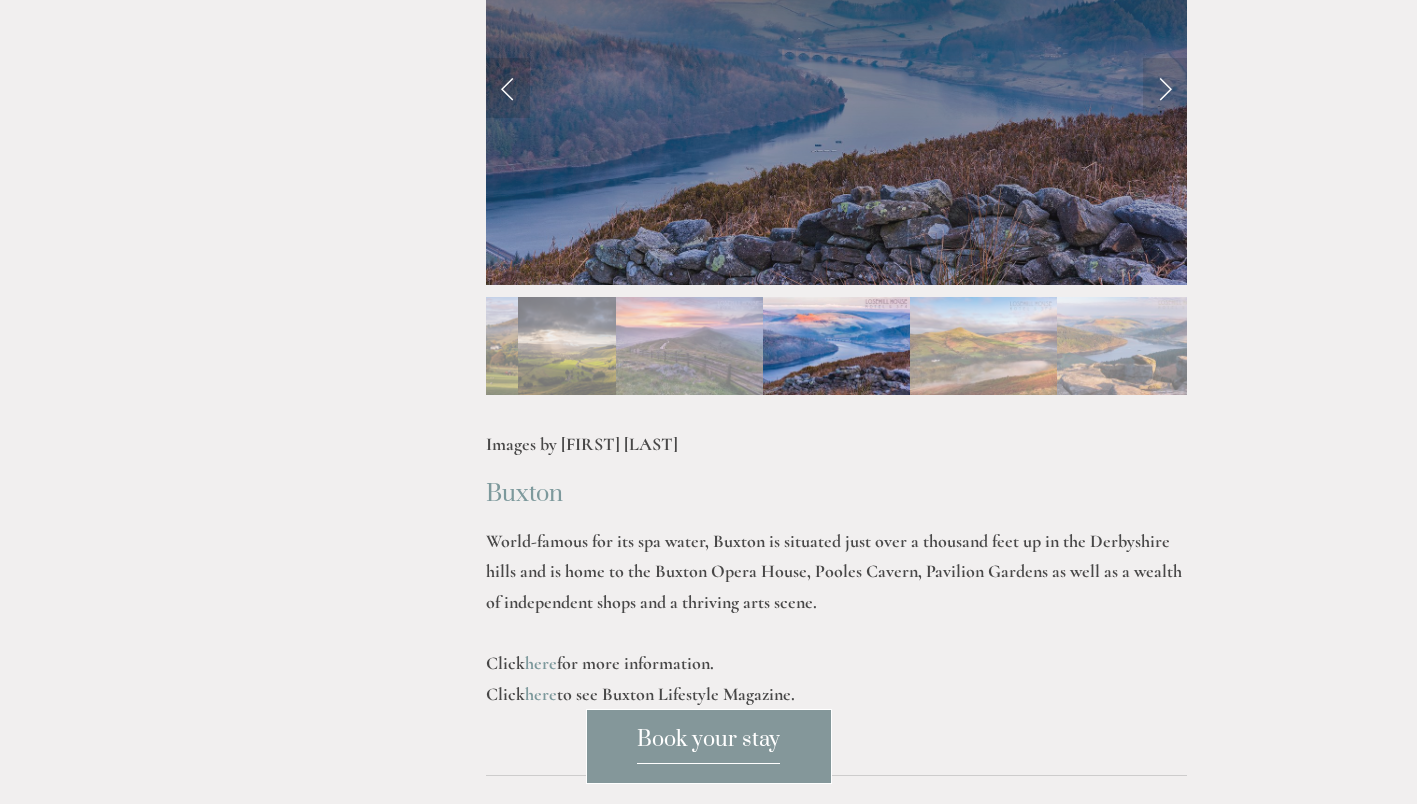 click at bounding box center [983, 346] 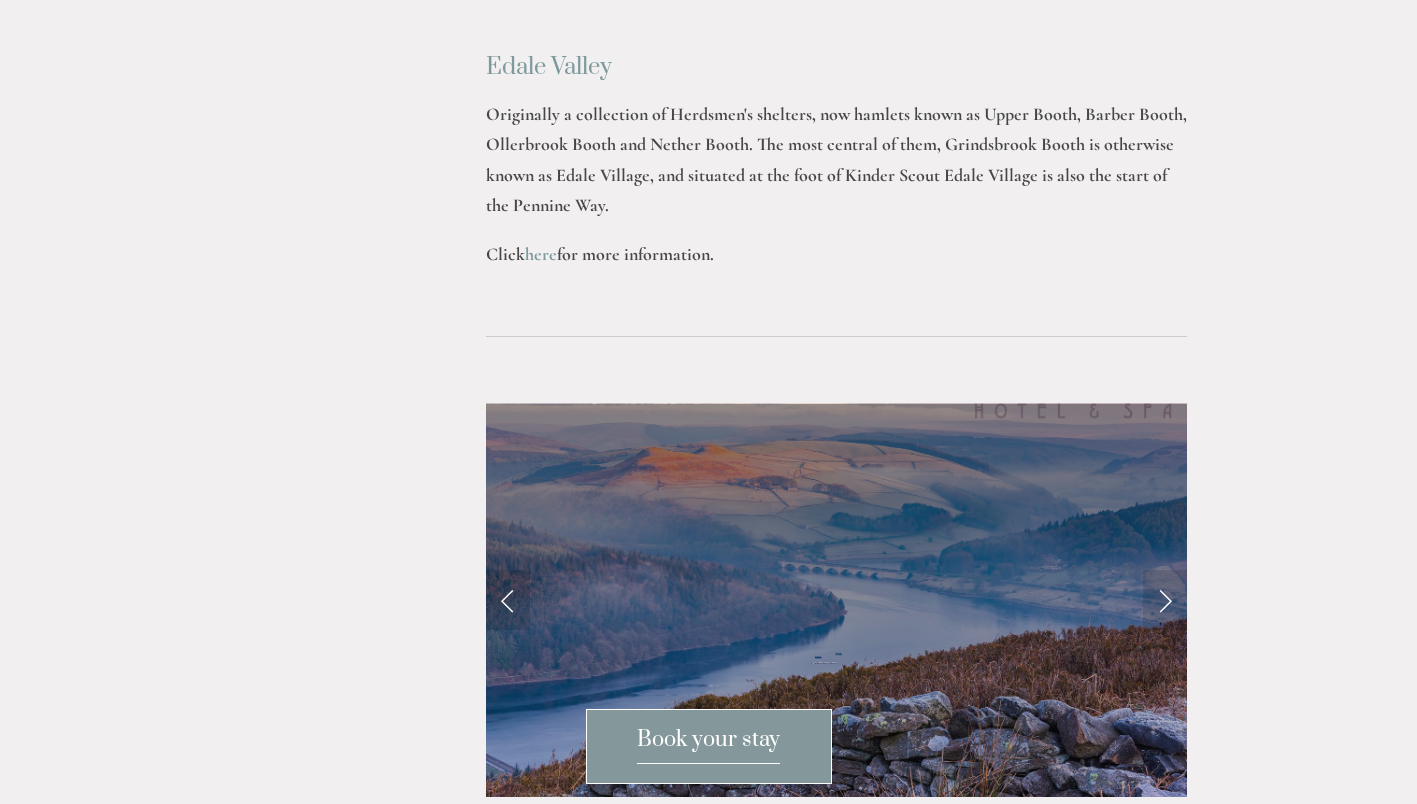 scroll, scrollTop: 1712, scrollLeft: 0, axis: vertical 